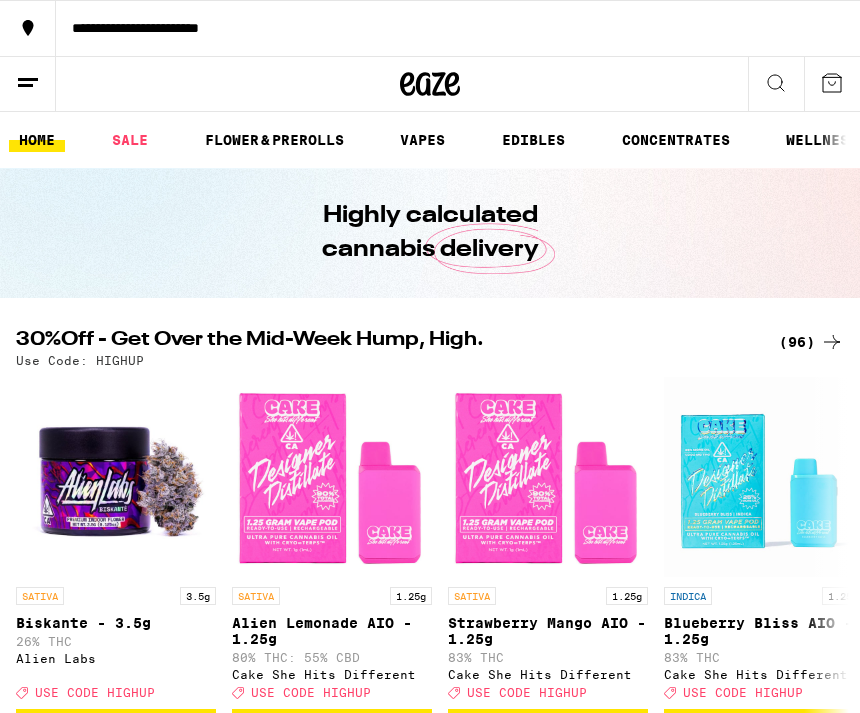 scroll, scrollTop: 0, scrollLeft: 0, axis: both 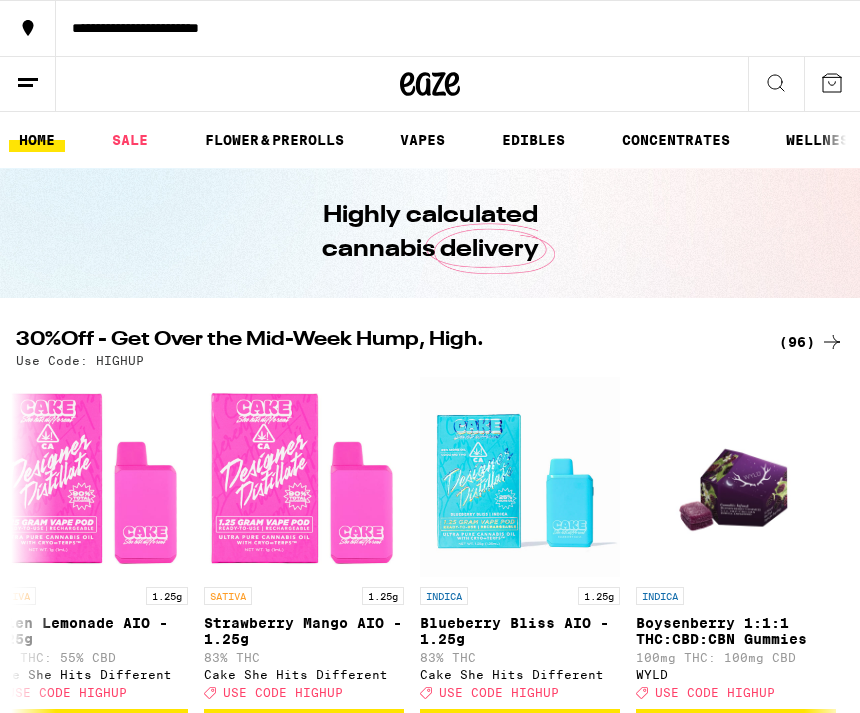 click on "EDIBLES" at bounding box center (533, 140) 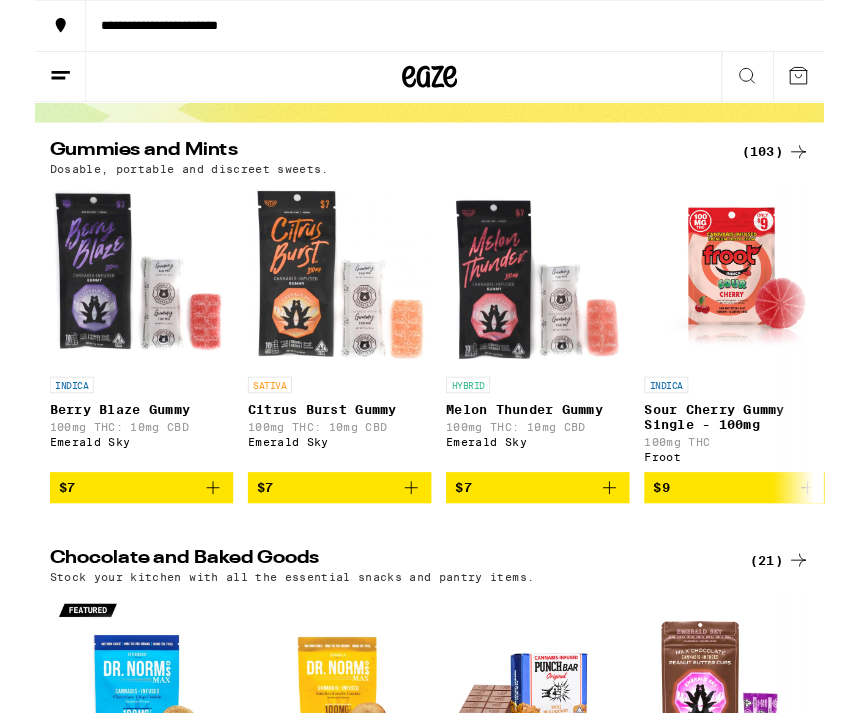 scroll, scrollTop: 160, scrollLeft: 0, axis: vertical 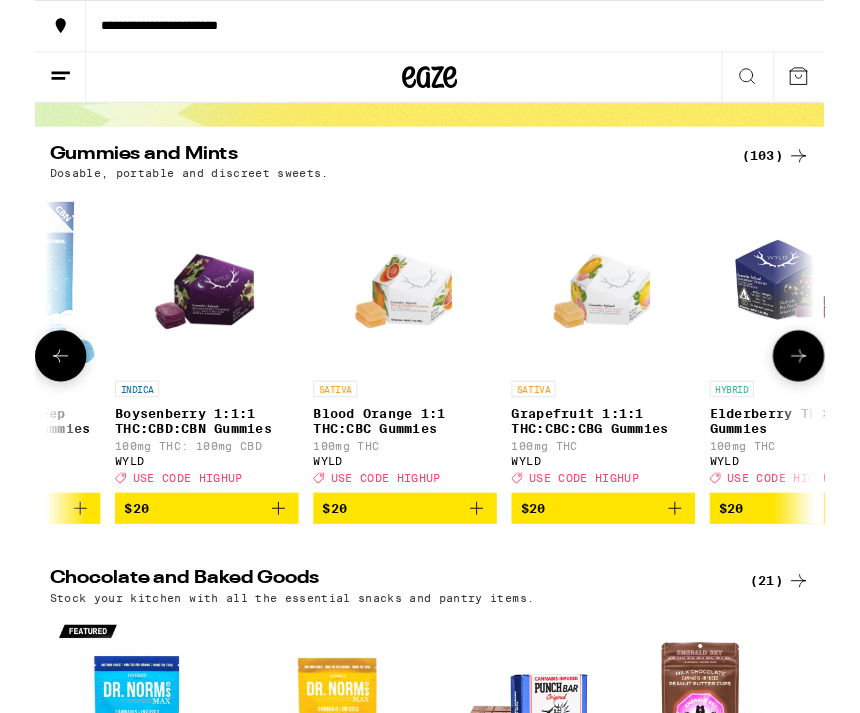 click 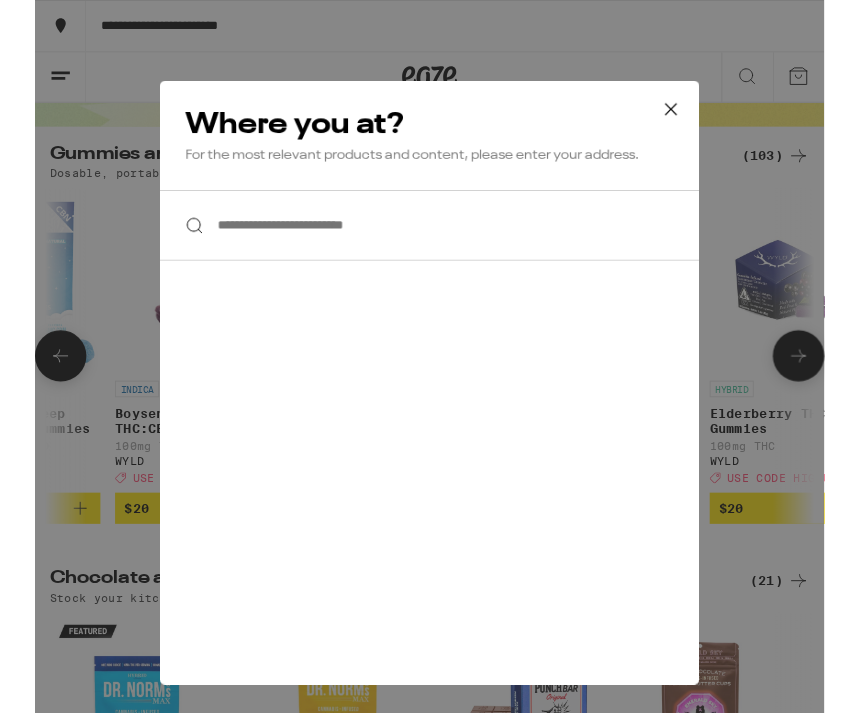 click on "**********" at bounding box center (430, 245) 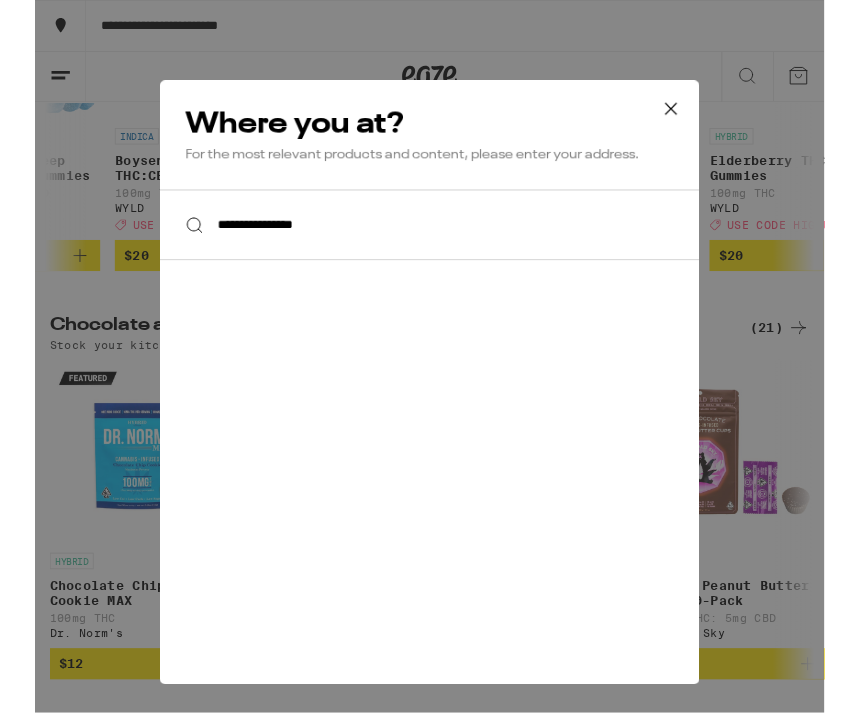 scroll, scrollTop: 436, scrollLeft: 0, axis: vertical 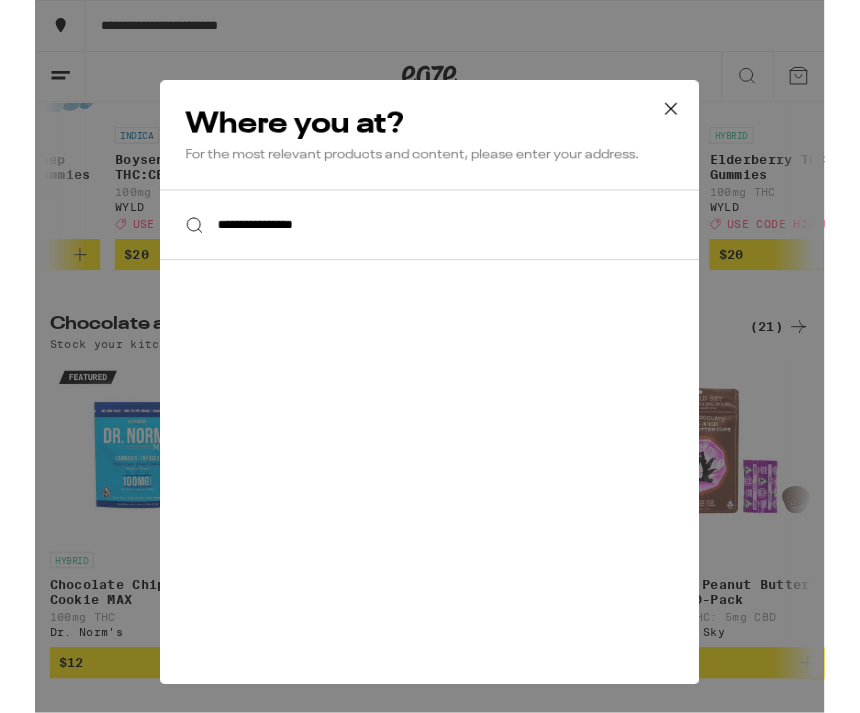 click on "**********" at bounding box center (430, 245) 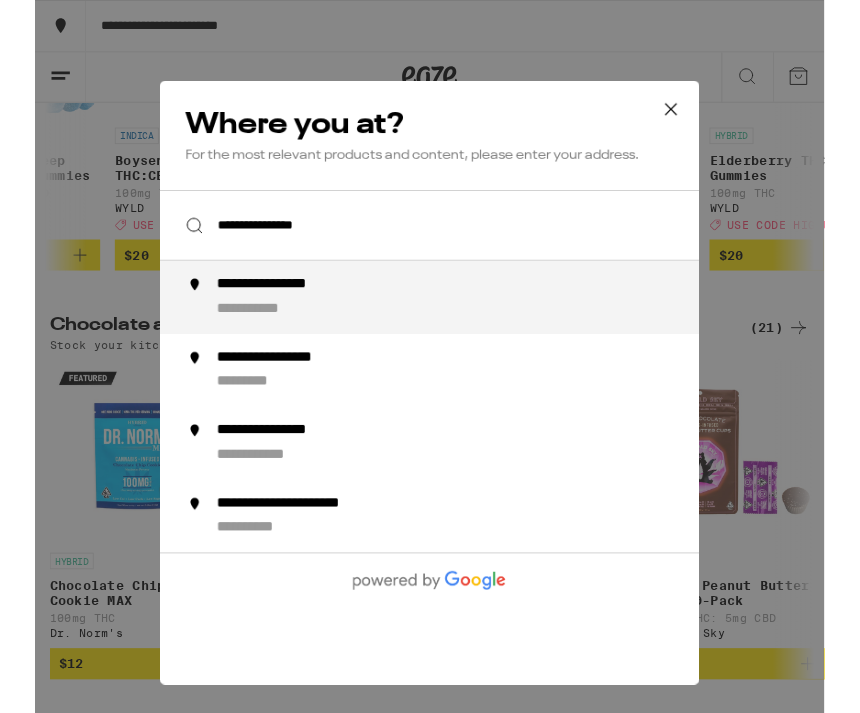 type on "**********" 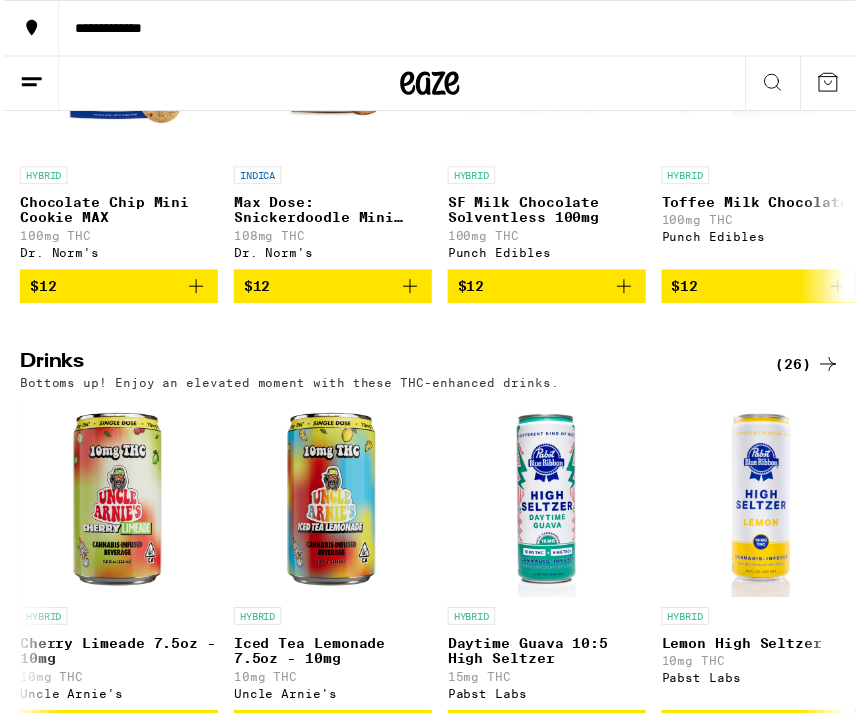 scroll, scrollTop: 0, scrollLeft: 0, axis: both 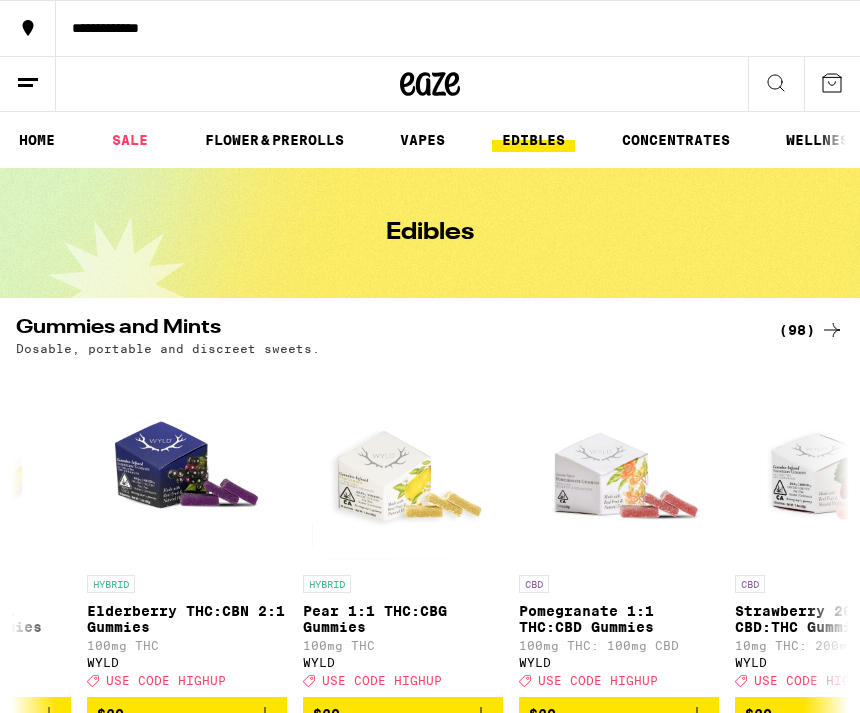 click 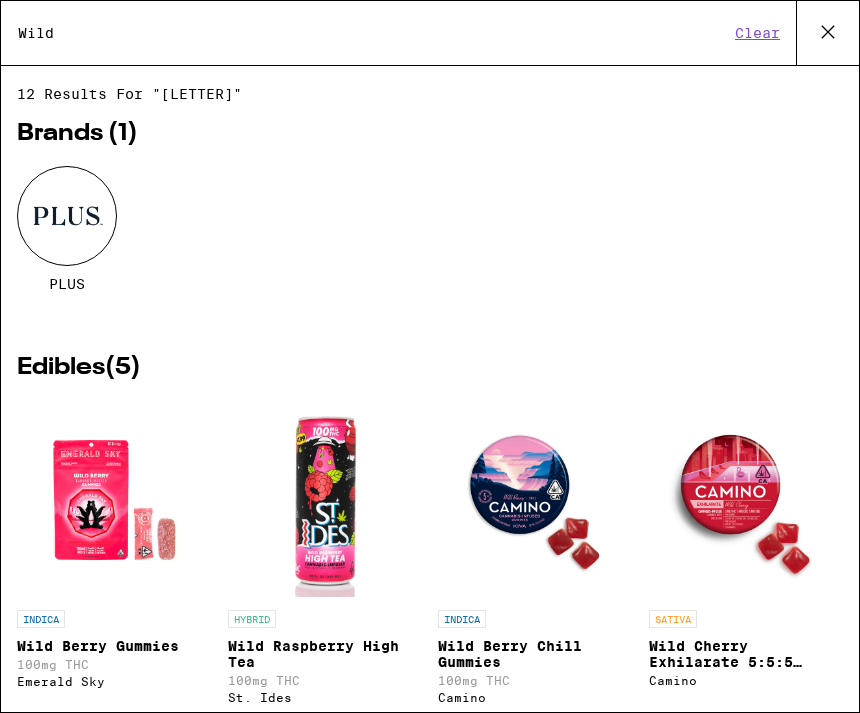 scroll, scrollTop: 0, scrollLeft: 0, axis: both 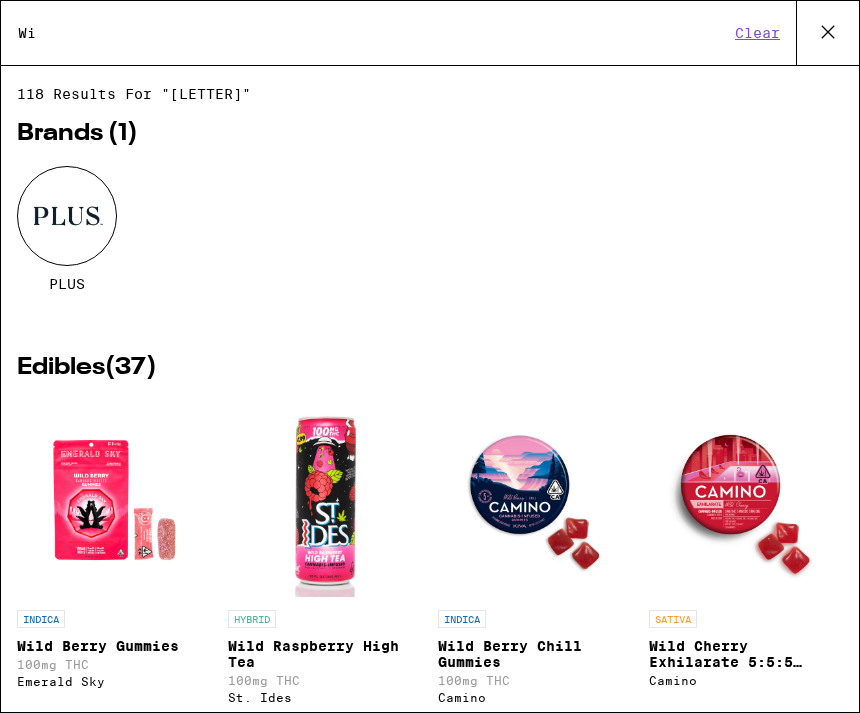 type on "W" 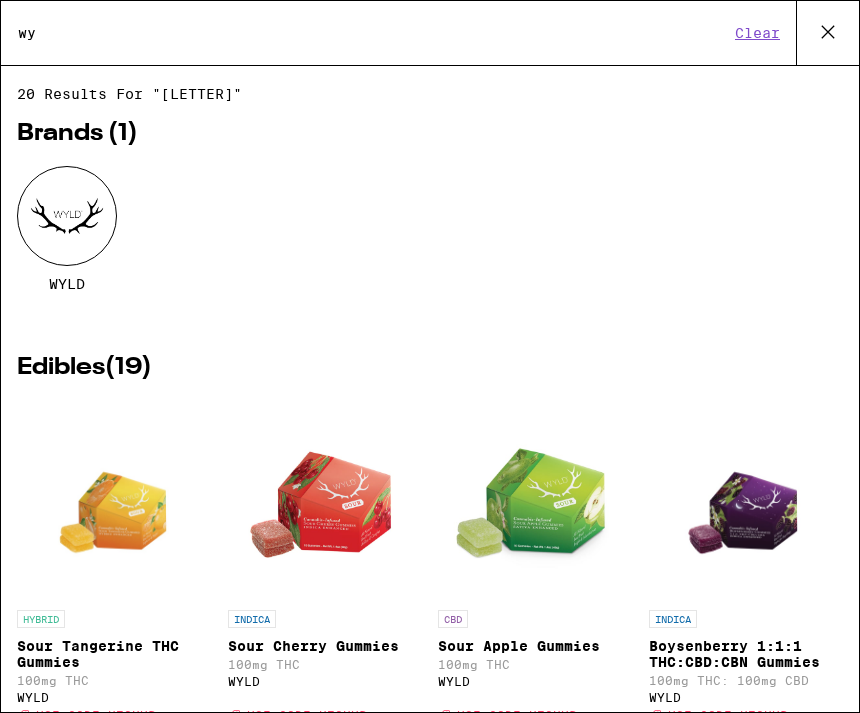 type on "wy" 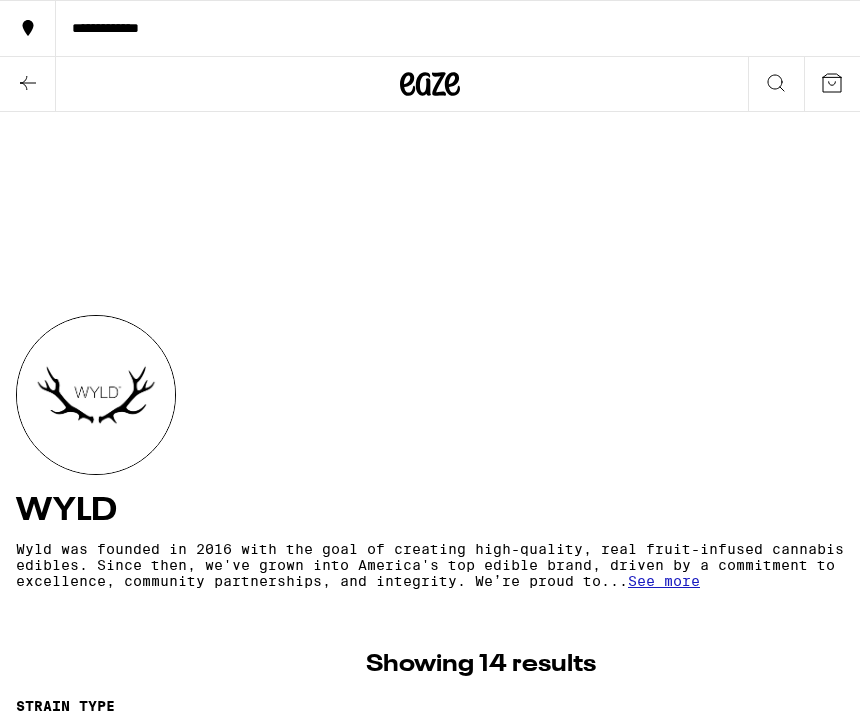scroll, scrollTop: 0, scrollLeft: 0, axis: both 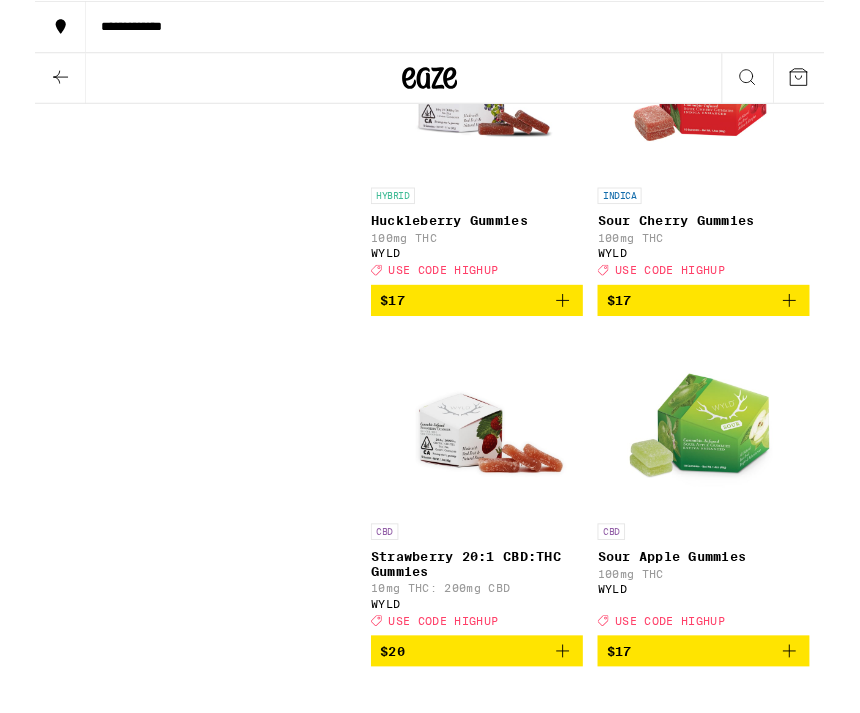 click at bounding box center [729, 459] 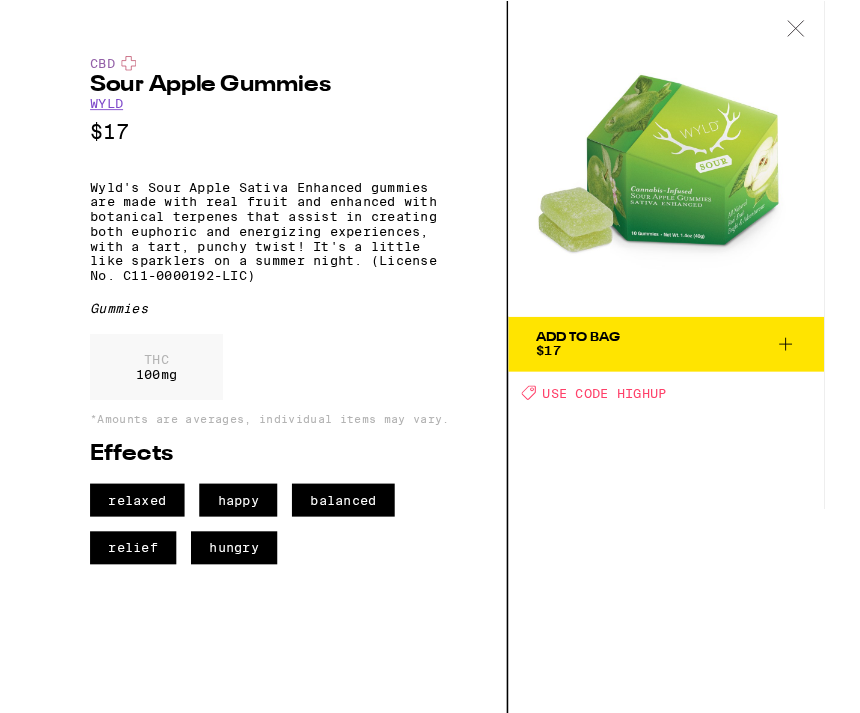 scroll, scrollTop: 1829, scrollLeft: 0, axis: vertical 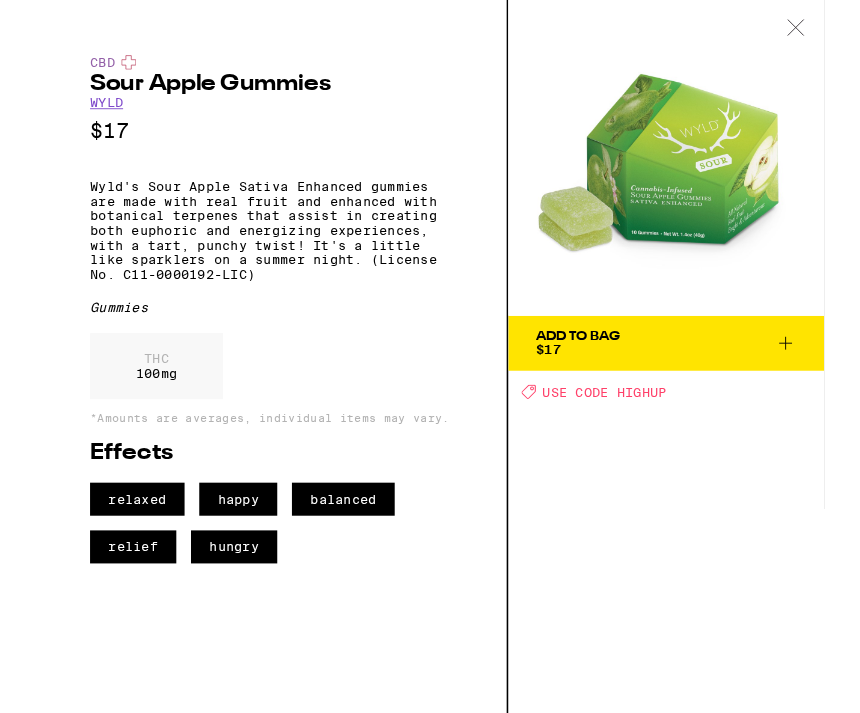 click on "Add To Bag $17 Deal Created with Sketch. USE CODE HIGHUP" at bounding box center (688, 388) 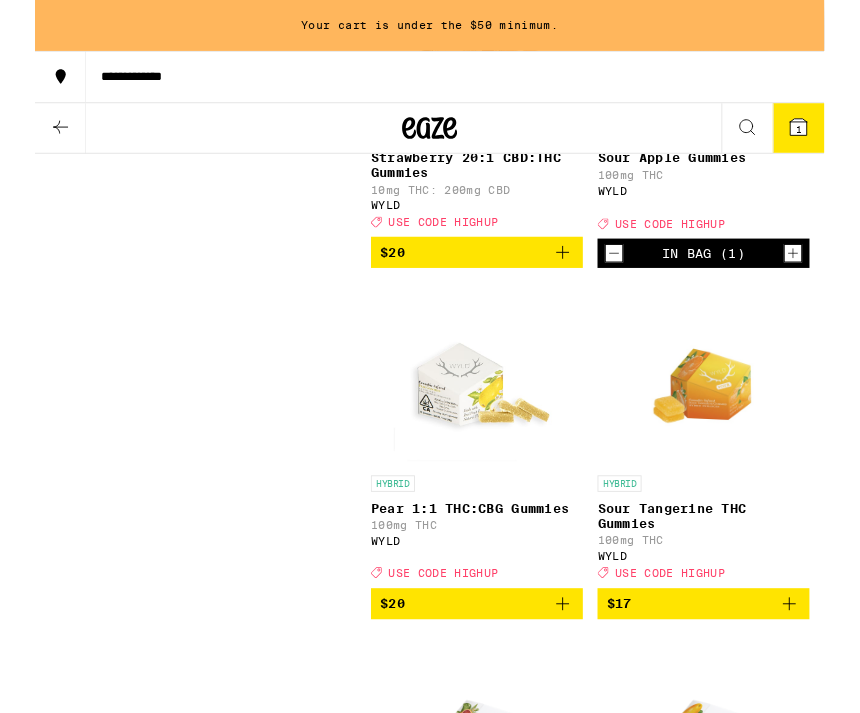 scroll, scrollTop: 2320, scrollLeft: 0, axis: vertical 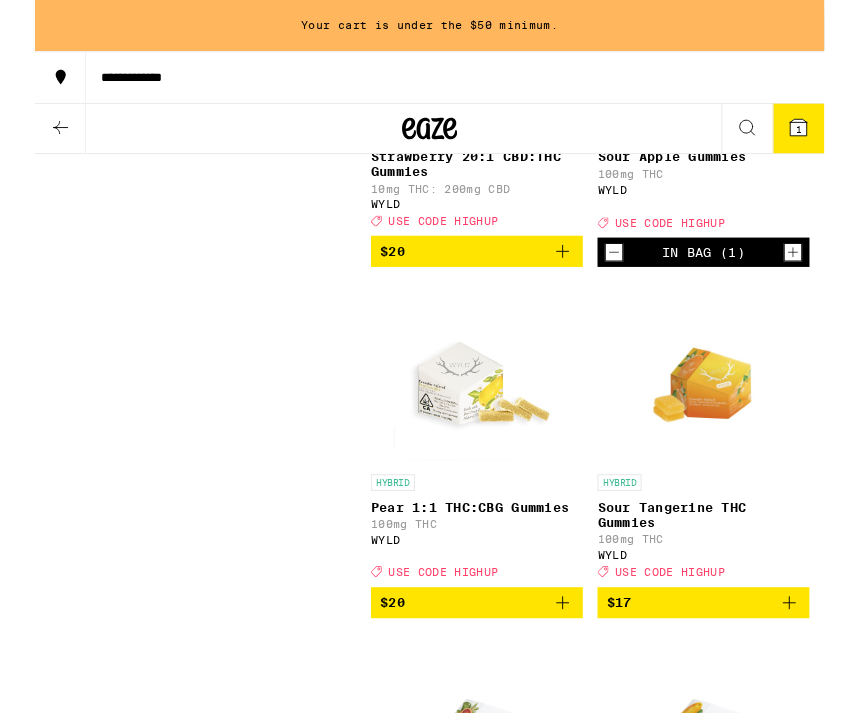 click 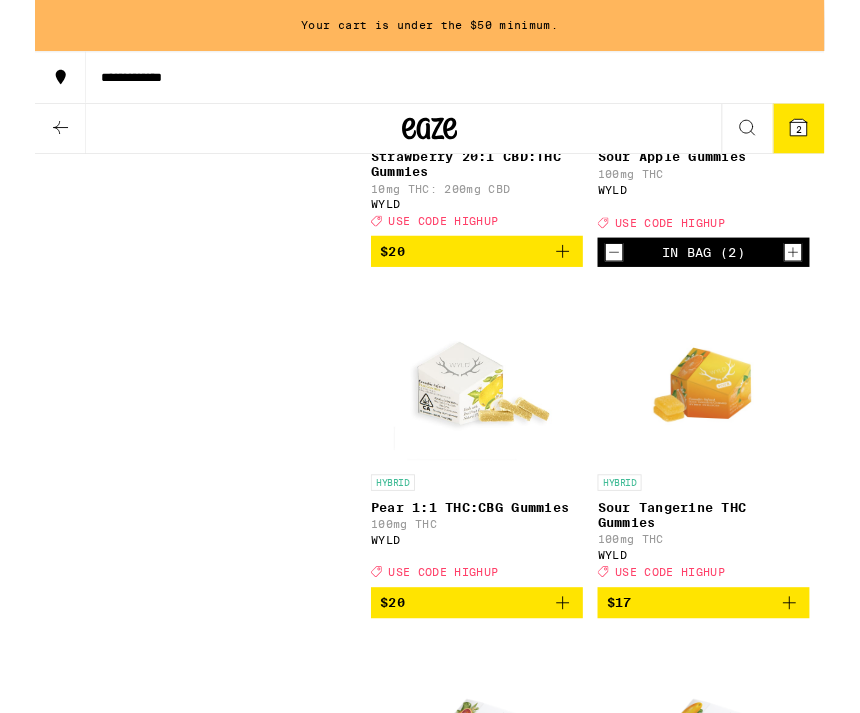 click 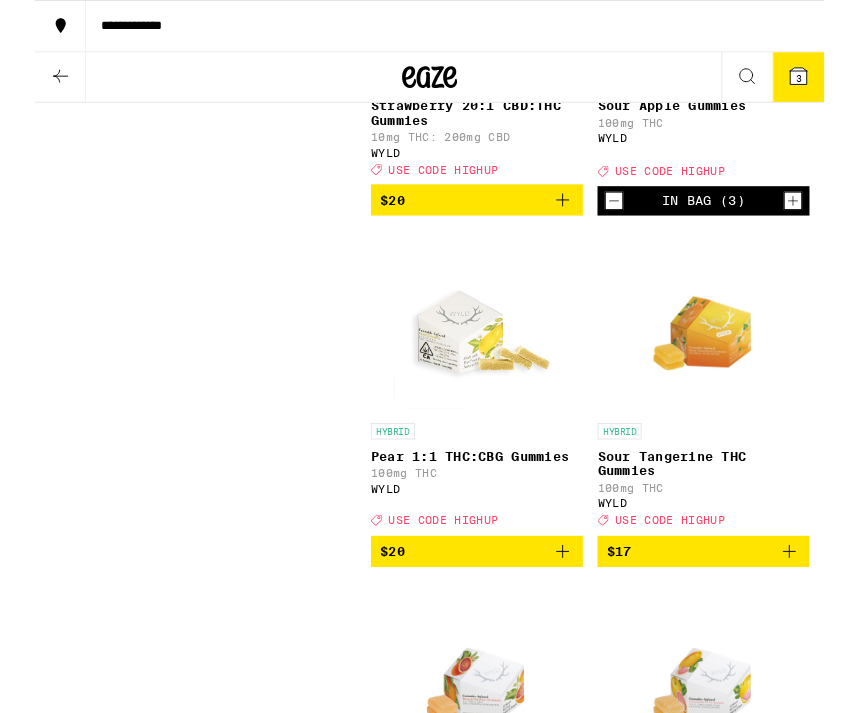 click 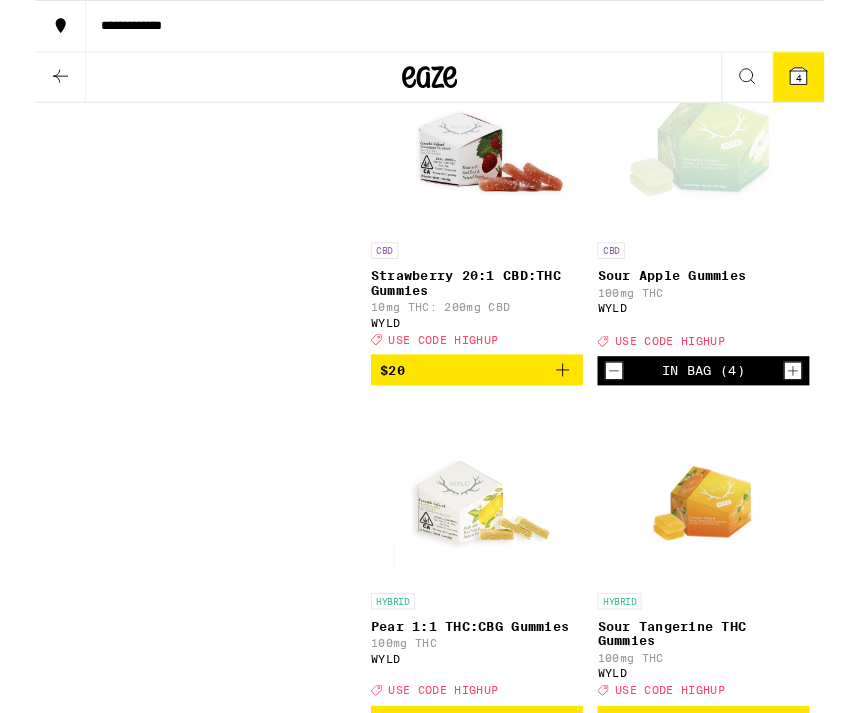 scroll, scrollTop: 2134, scrollLeft: 0, axis: vertical 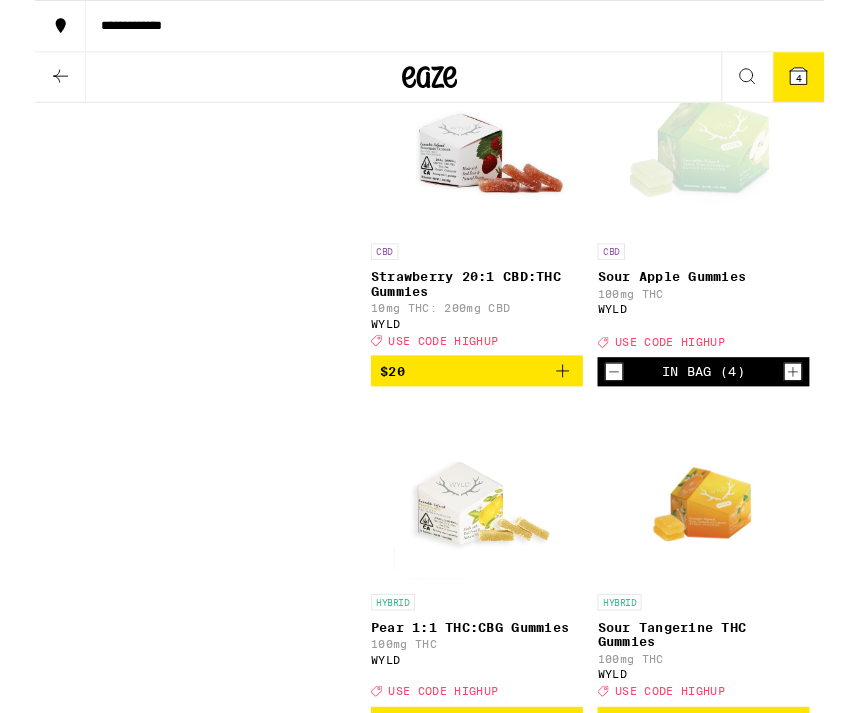 click 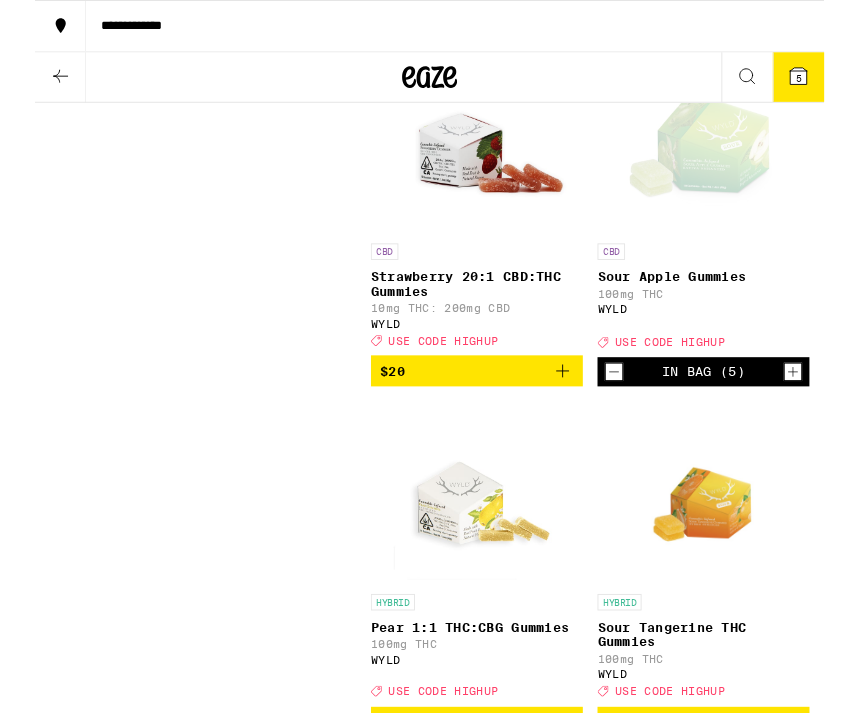 click 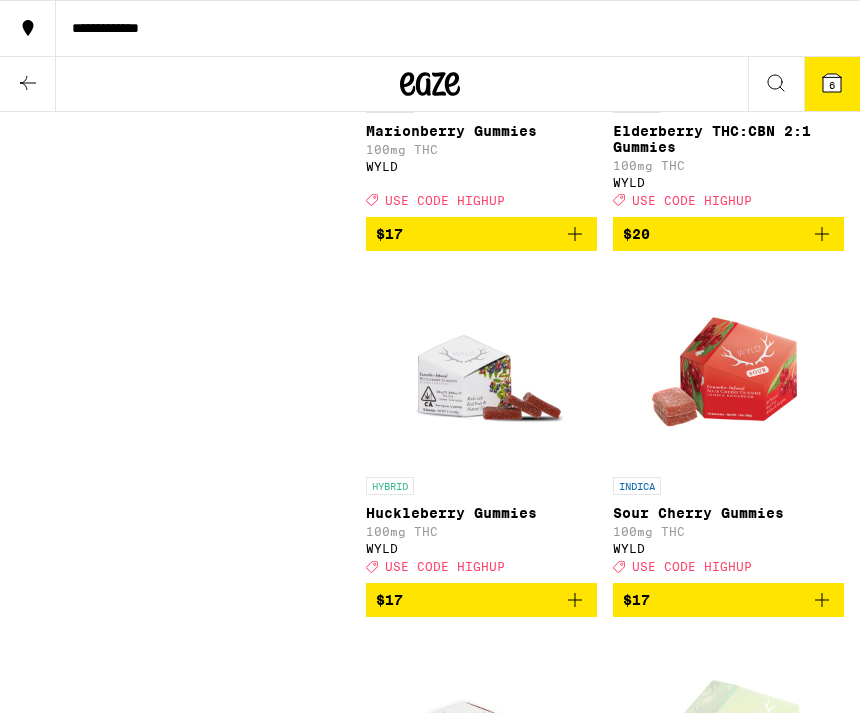 scroll, scrollTop: 1551, scrollLeft: 0, axis: vertical 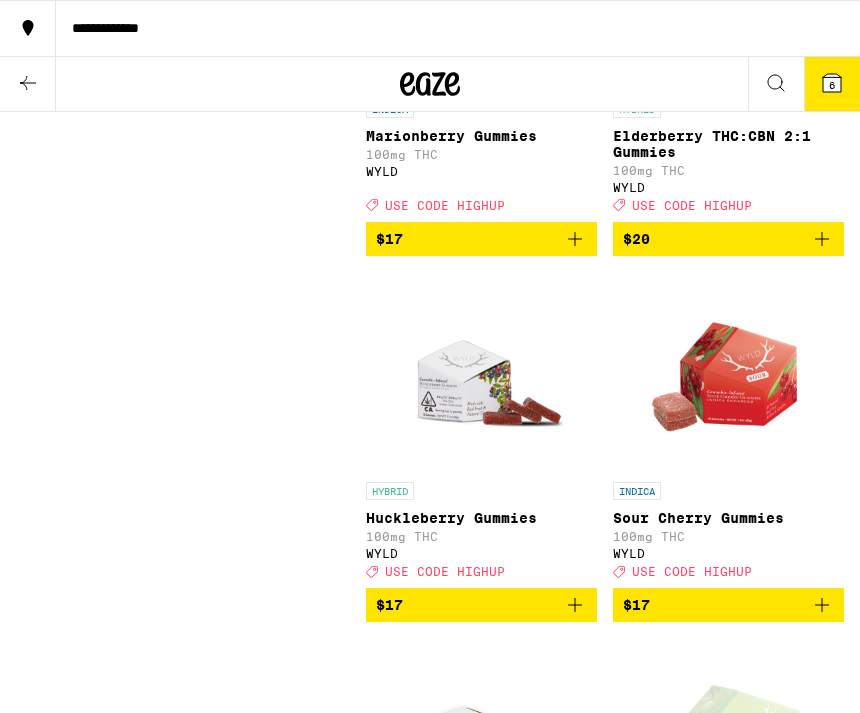 click on "6" at bounding box center [832, 85] 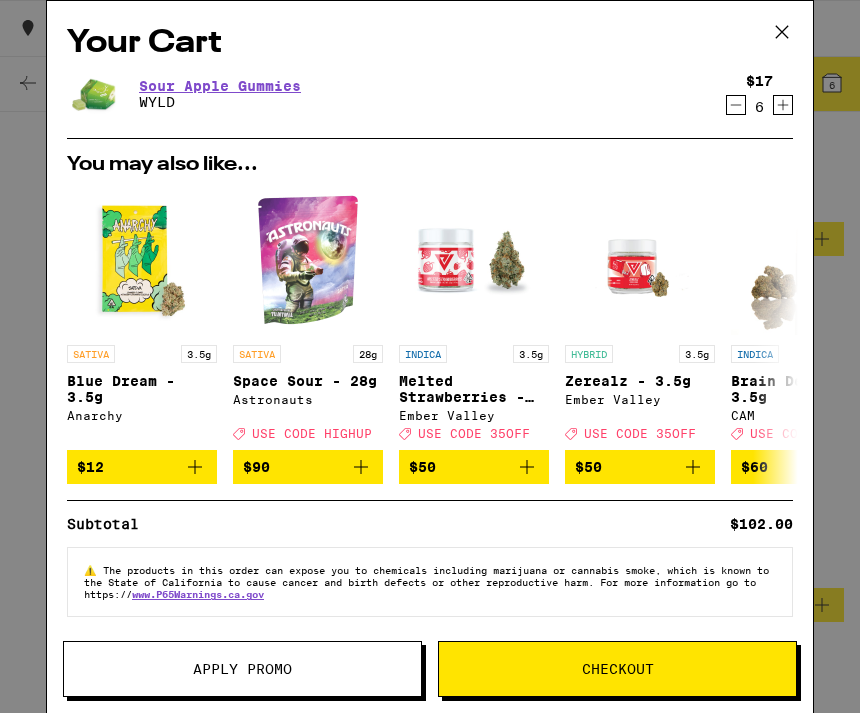 scroll, scrollTop: 20, scrollLeft: 0, axis: vertical 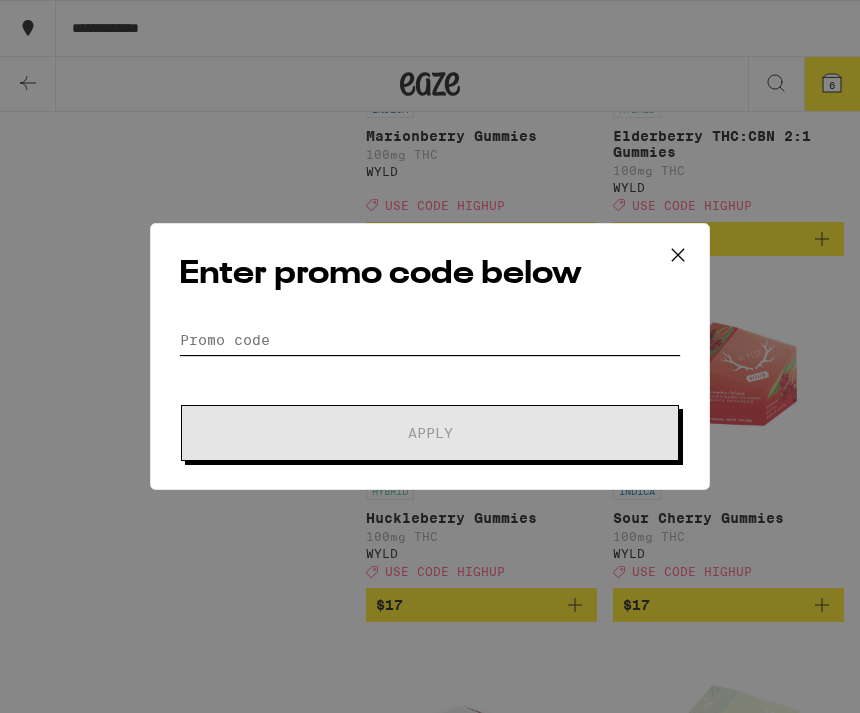 click on "Promo Code" at bounding box center (430, 340) 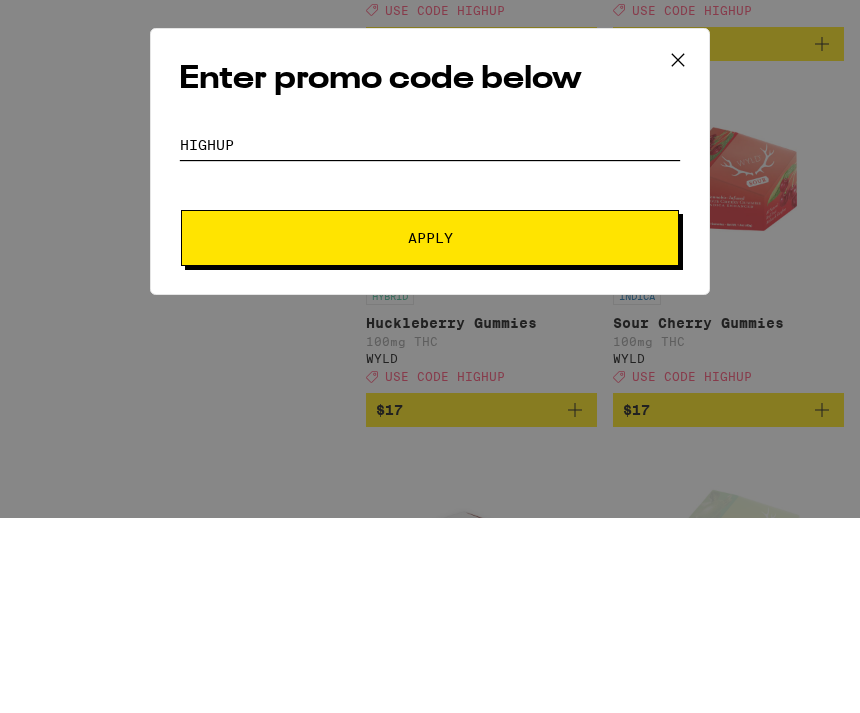 type on "Highup" 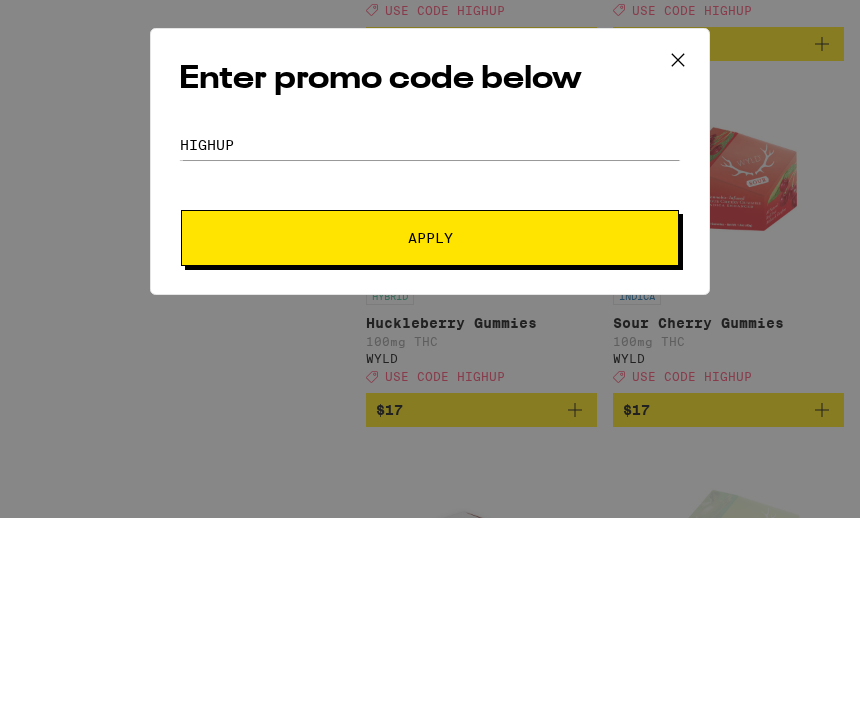 click on "Apply" at bounding box center [430, 433] 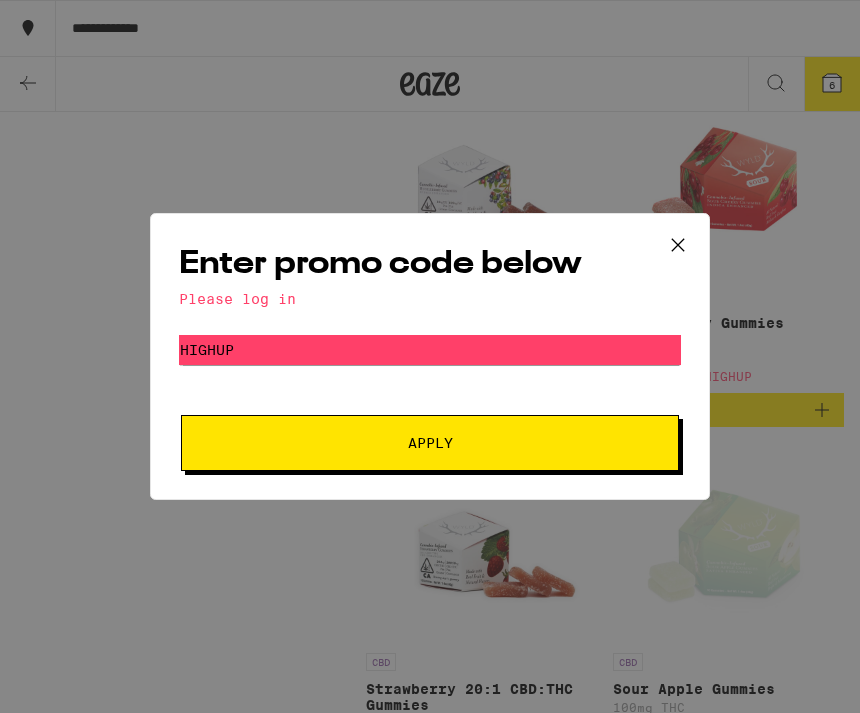 click on "Please log in" at bounding box center [430, 299] 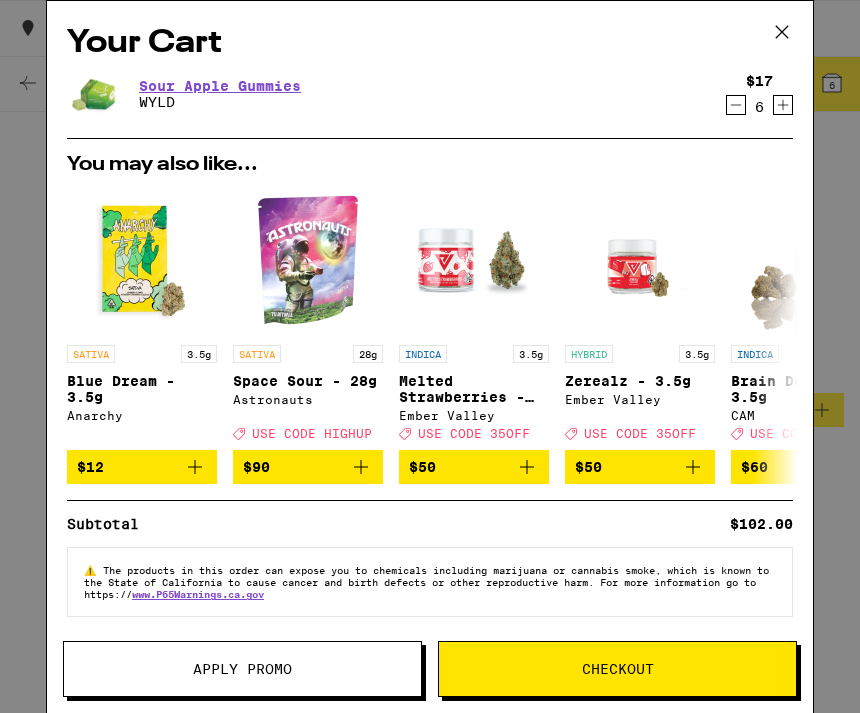 scroll, scrollTop: 1551, scrollLeft: 0, axis: vertical 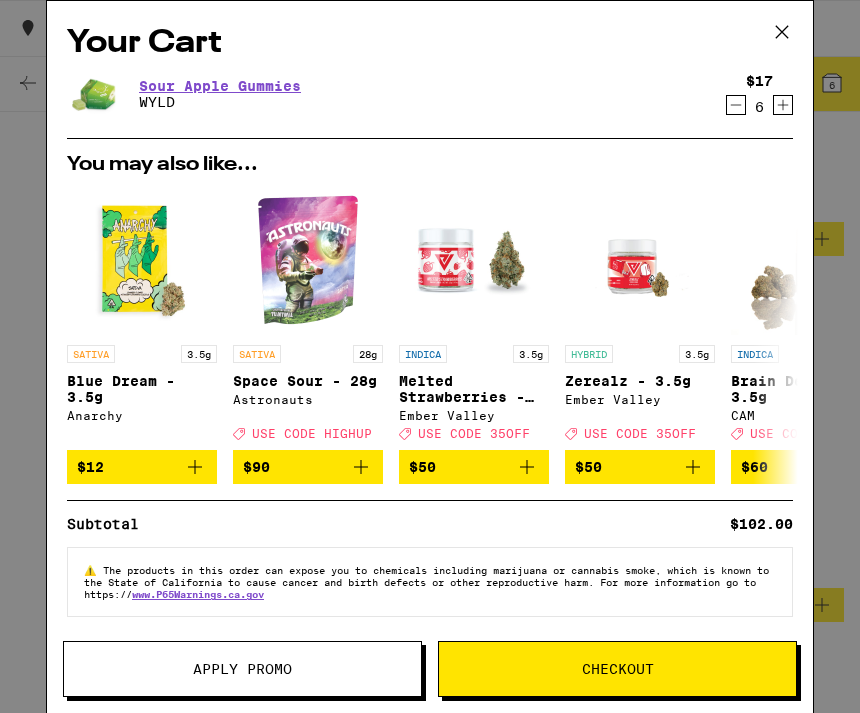 click 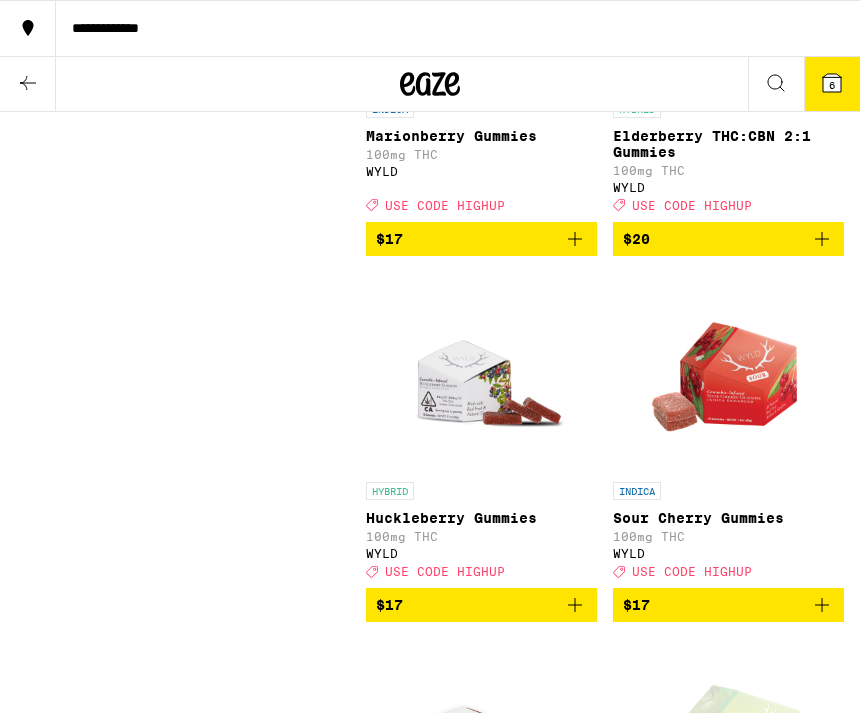 click 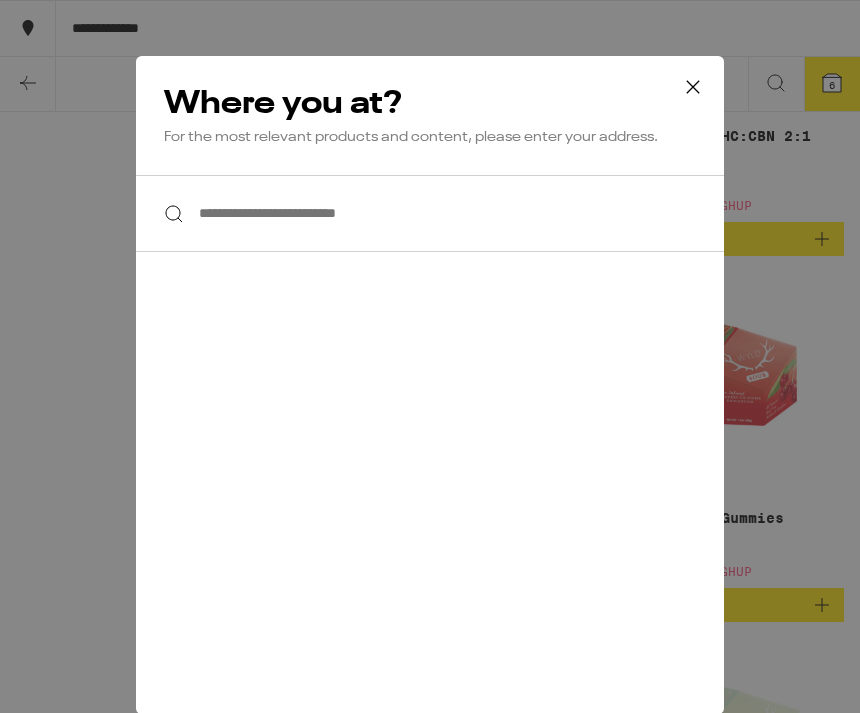 click at bounding box center [693, 88] 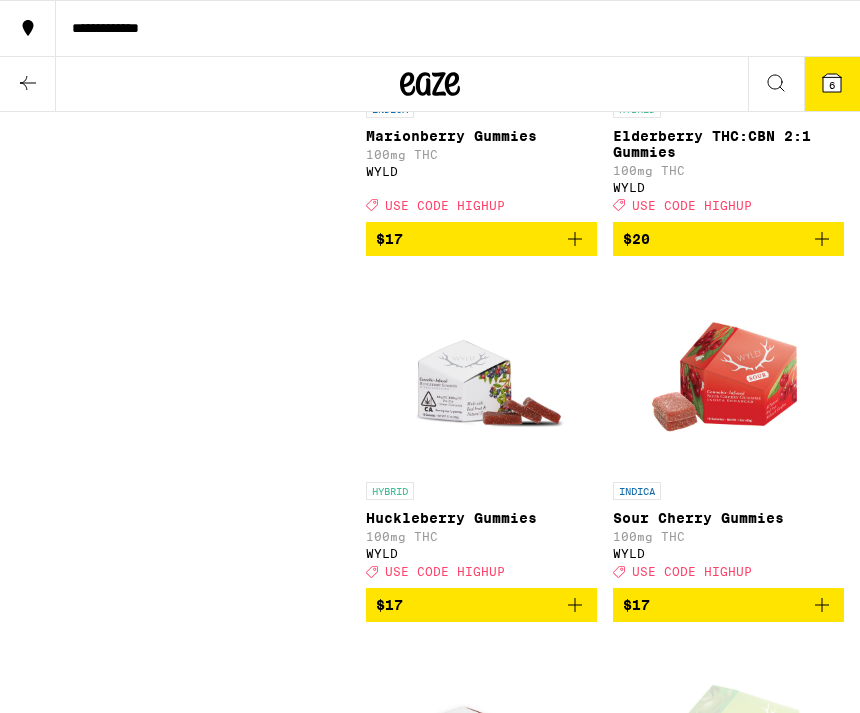 click 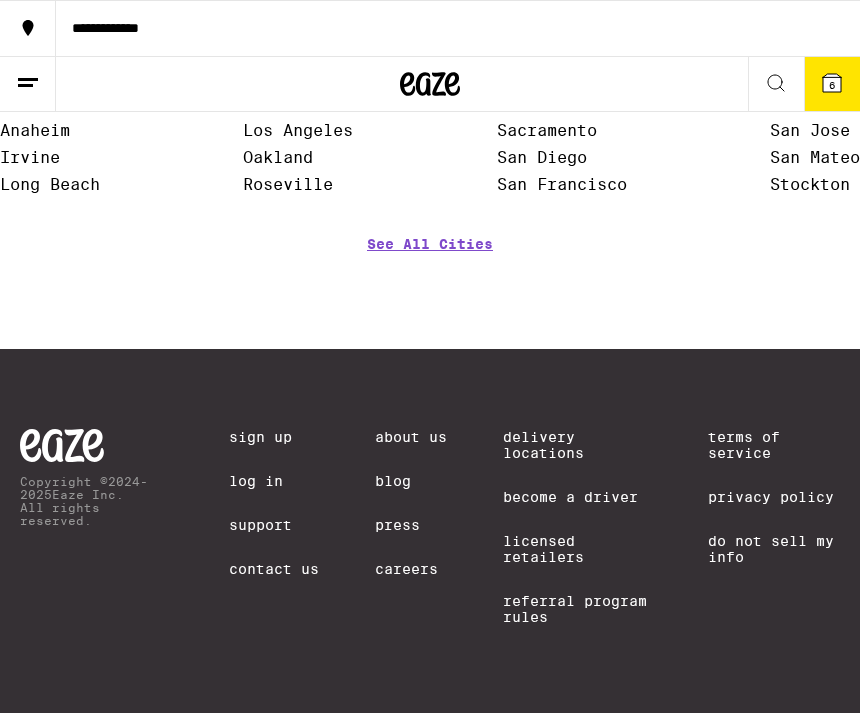 scroll, scrollTop: 0, scrollLeft: 0, axis: both 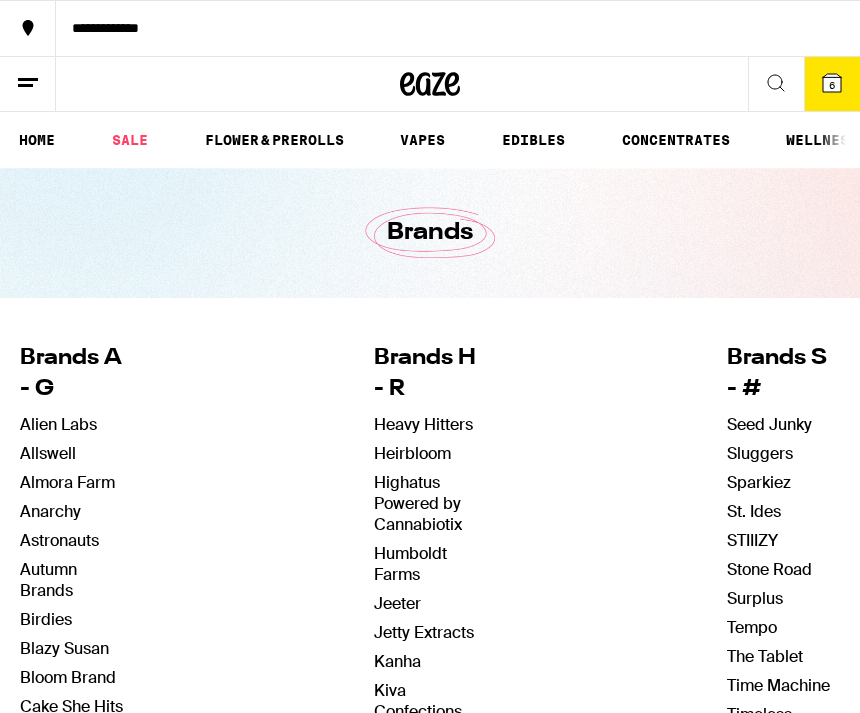 click 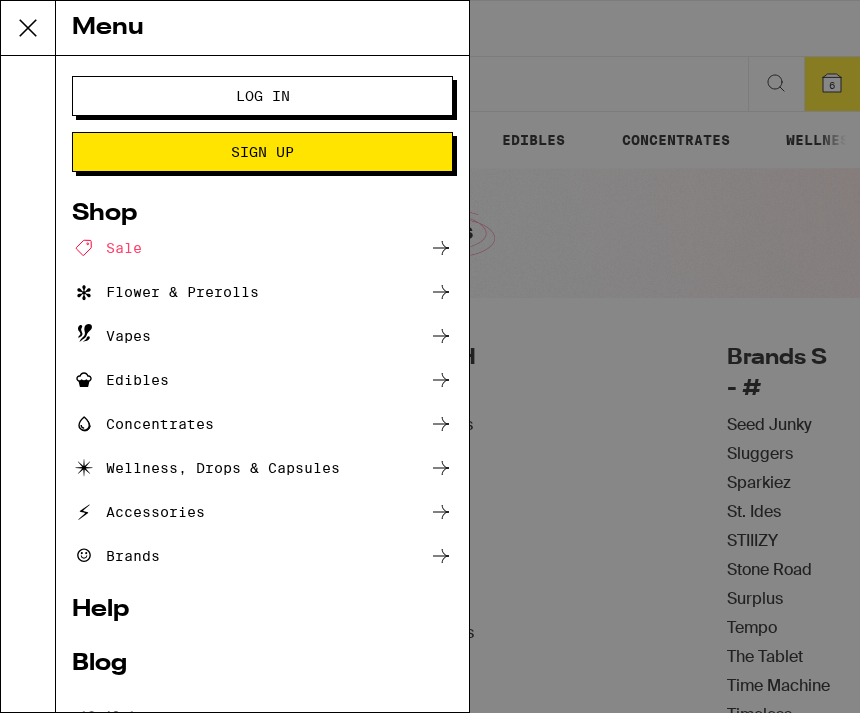 scroll, scrollTop: 0, scrollLeft: 0, axis: both 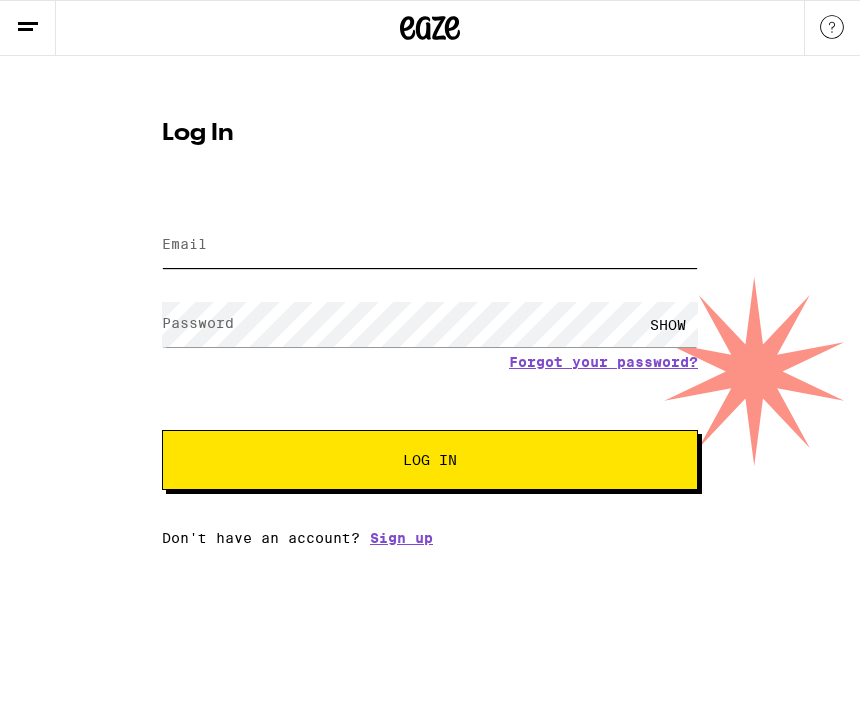 click on "Email" at bounding box center [430, 245] 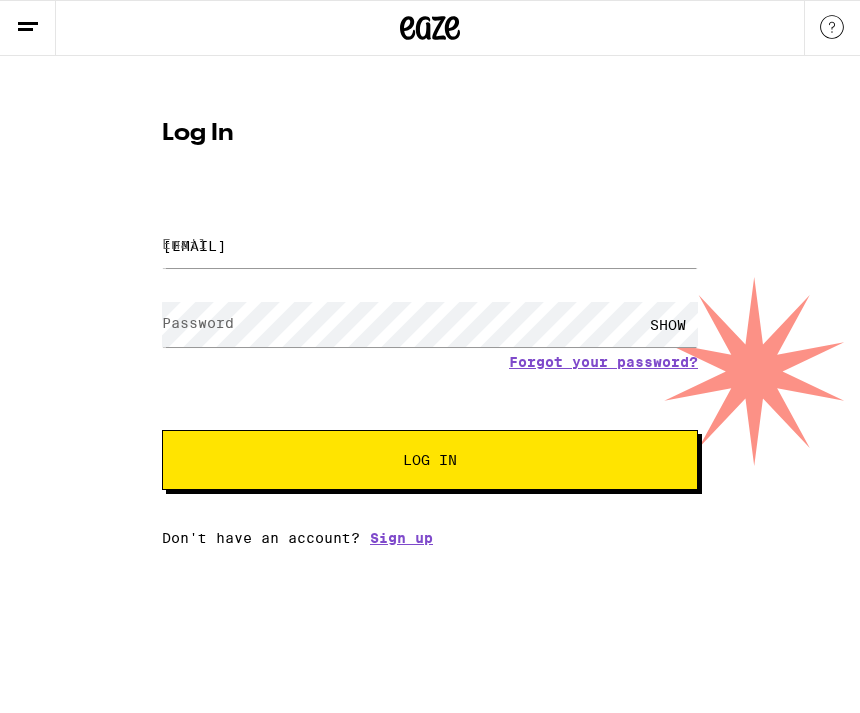 click on "Log In" at bounding box center (430, 460) 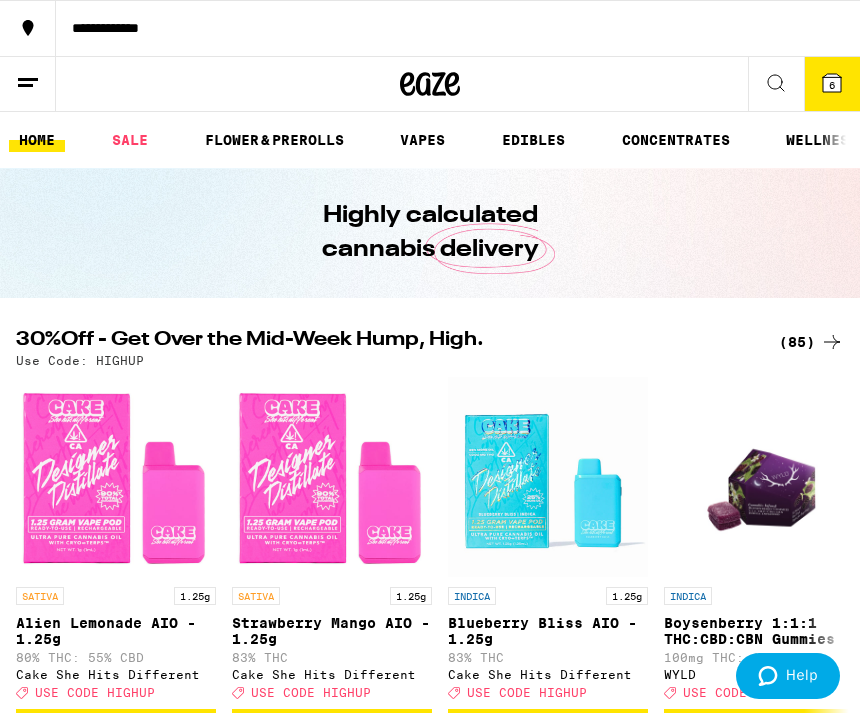 scroll, scrollTop: 0, scrollLeft: 0, axis: both 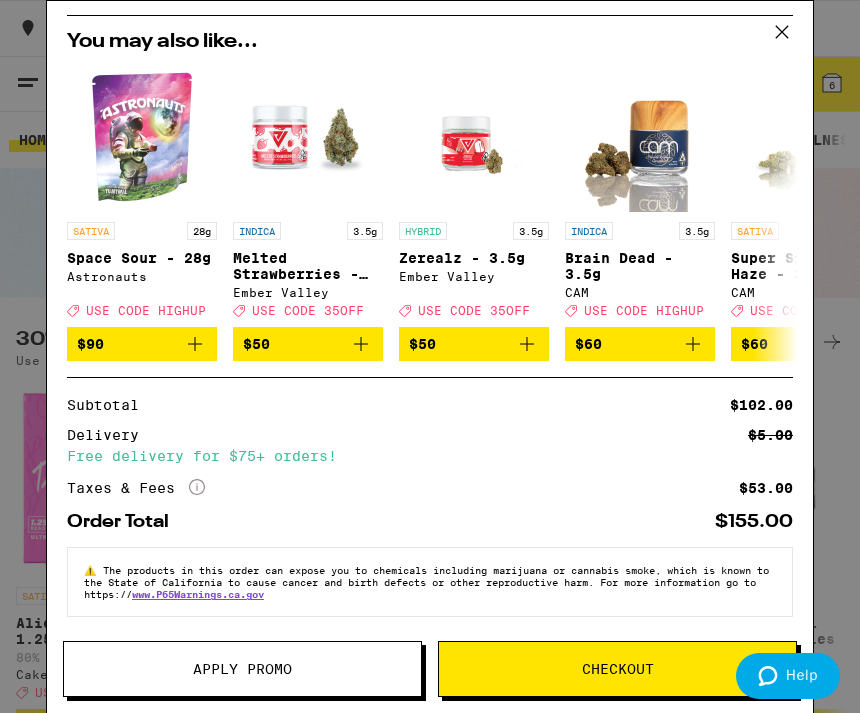 click on "Apply Promo" at bounding box center [242, 669] 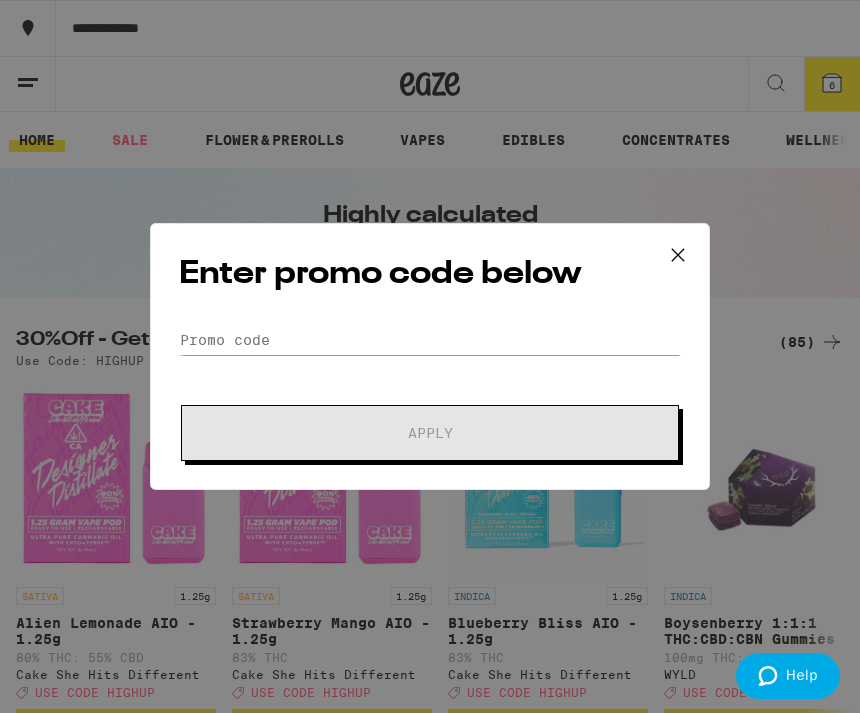 scroll, scrollTop: 0, scrollLeft: 0, axis: both 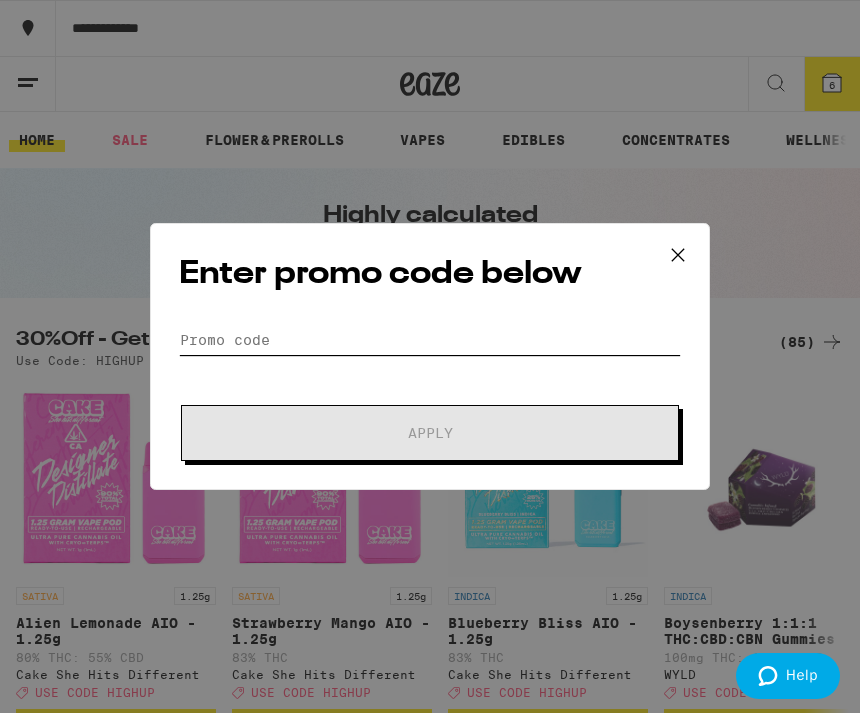 click on "Promo Code" at bounding box center [430, 340] 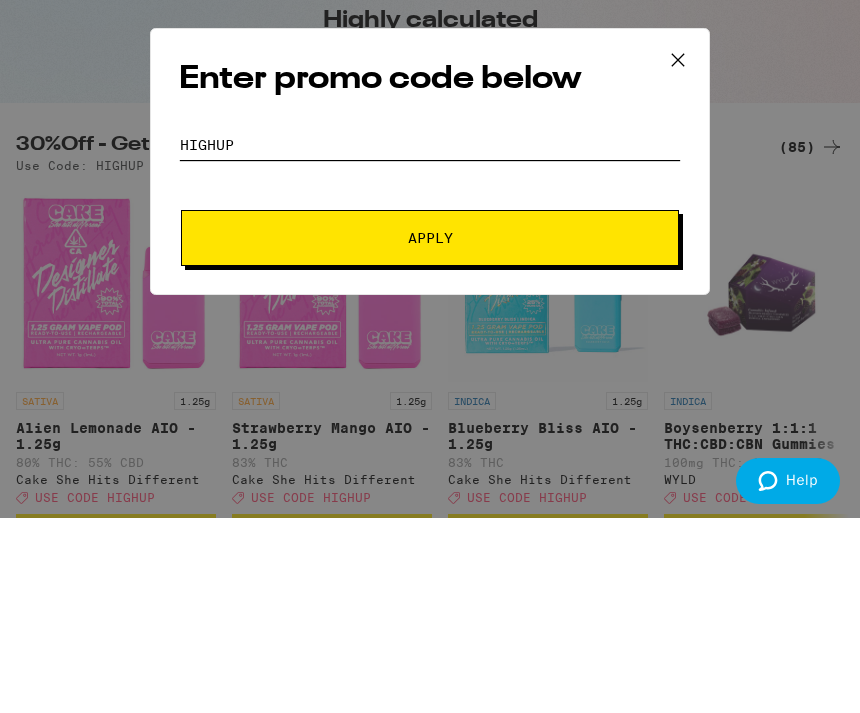 type on "Highup" 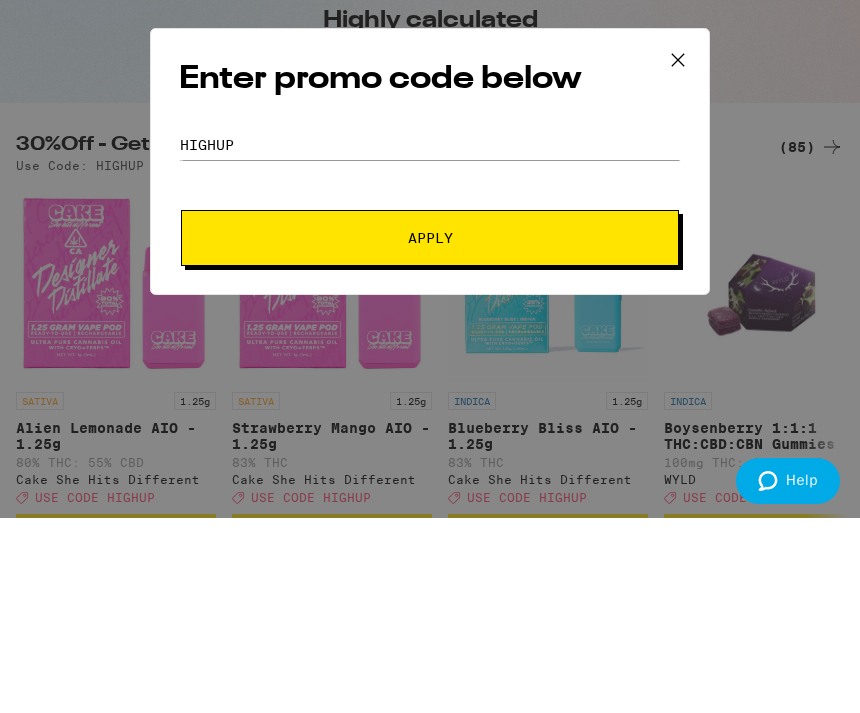 click on "Apply" at bounding box center (430, 433) 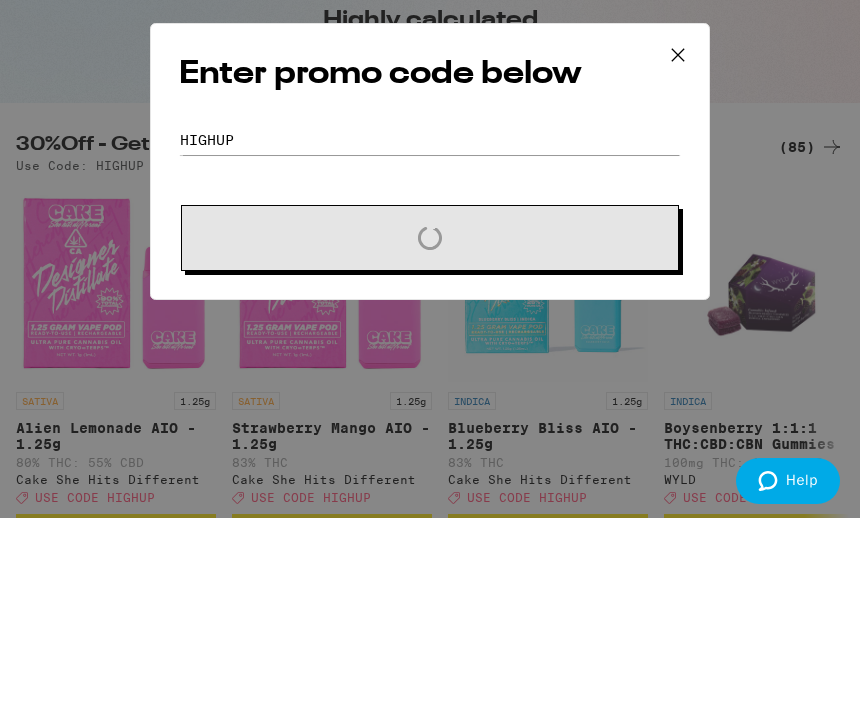 scroll, scrollTop: 195, scrollLeft: 0, axis: vertical 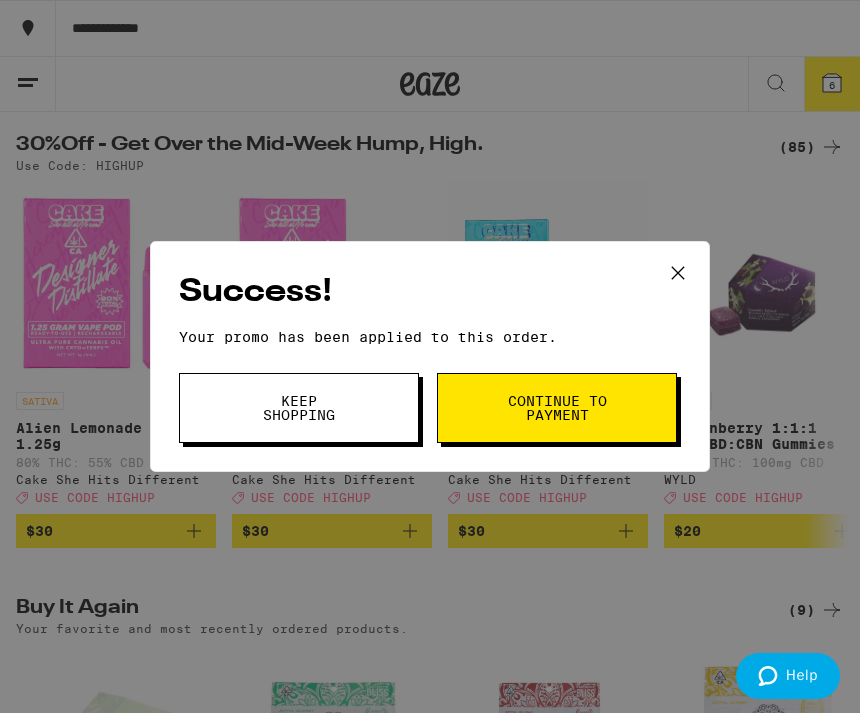 click 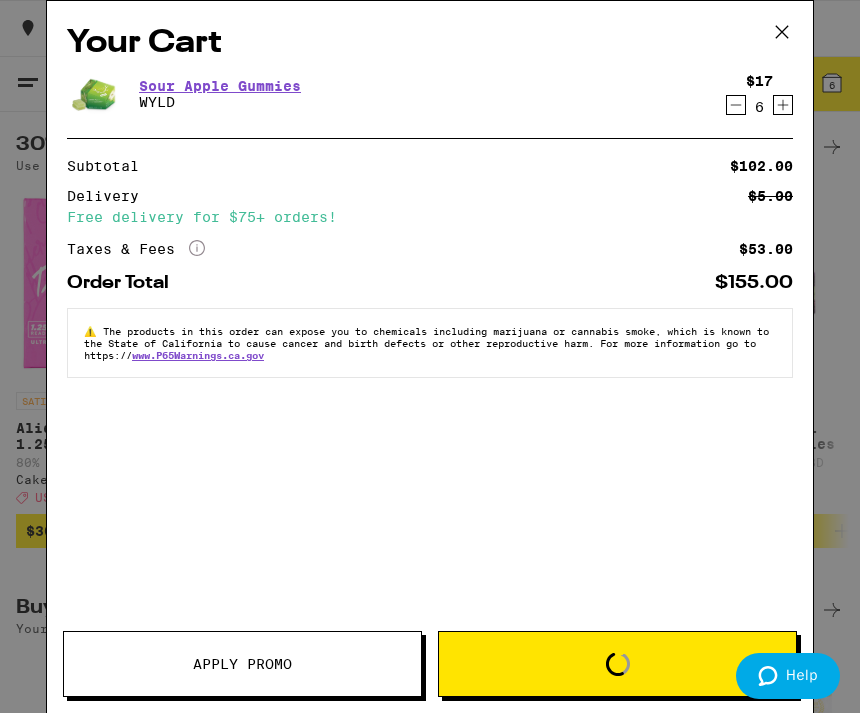 scroll, scrollTop: 0, scrollLeft: 0, axis: both 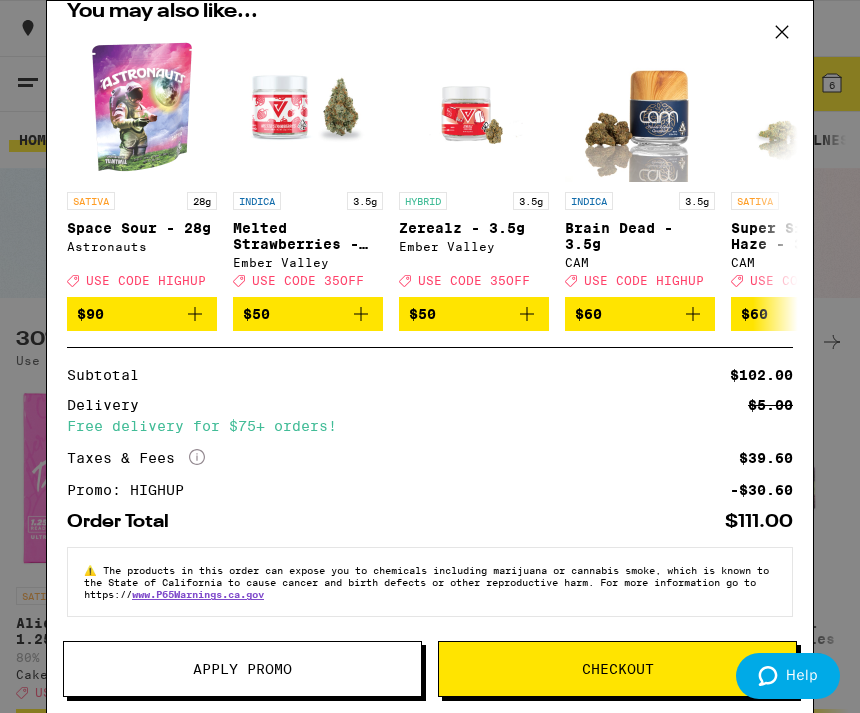 click on "Apply Promo" at bounding box center [242, 669] 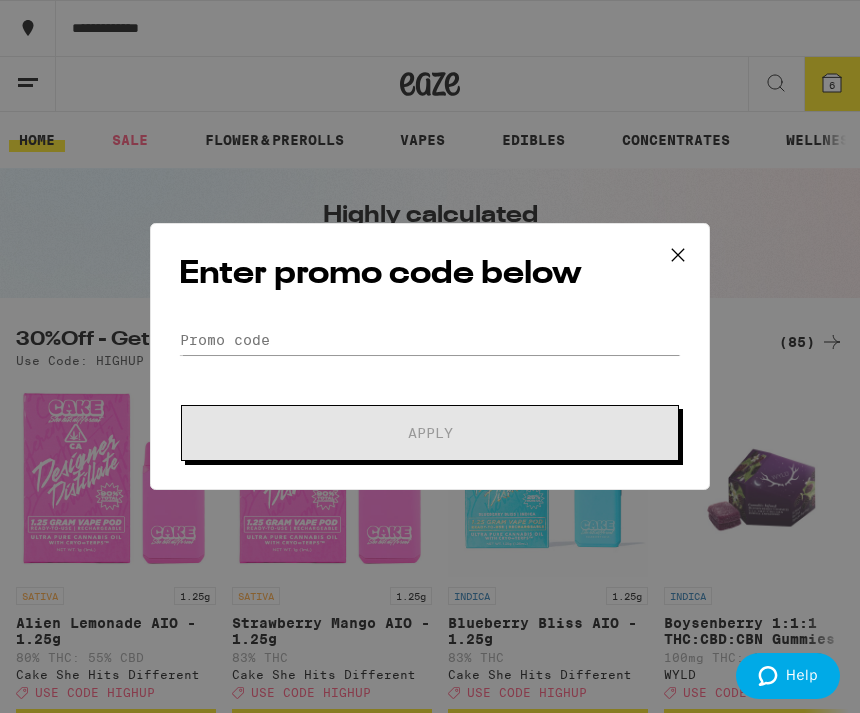 scroll, scrollTop: 0, scrollLeft: 0, axis: both 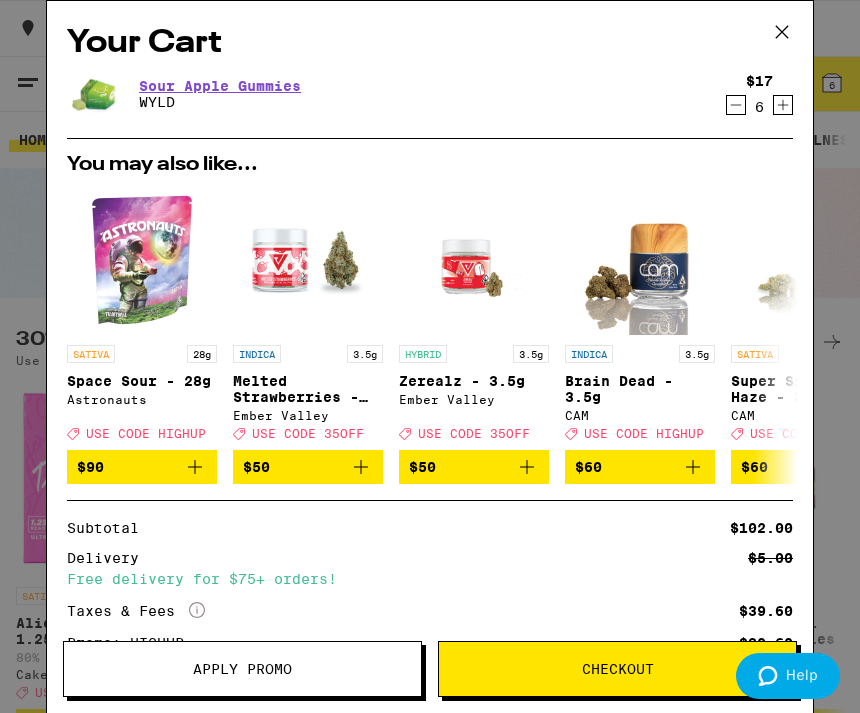 click on "Checkout" at bounding box center [617, 669] 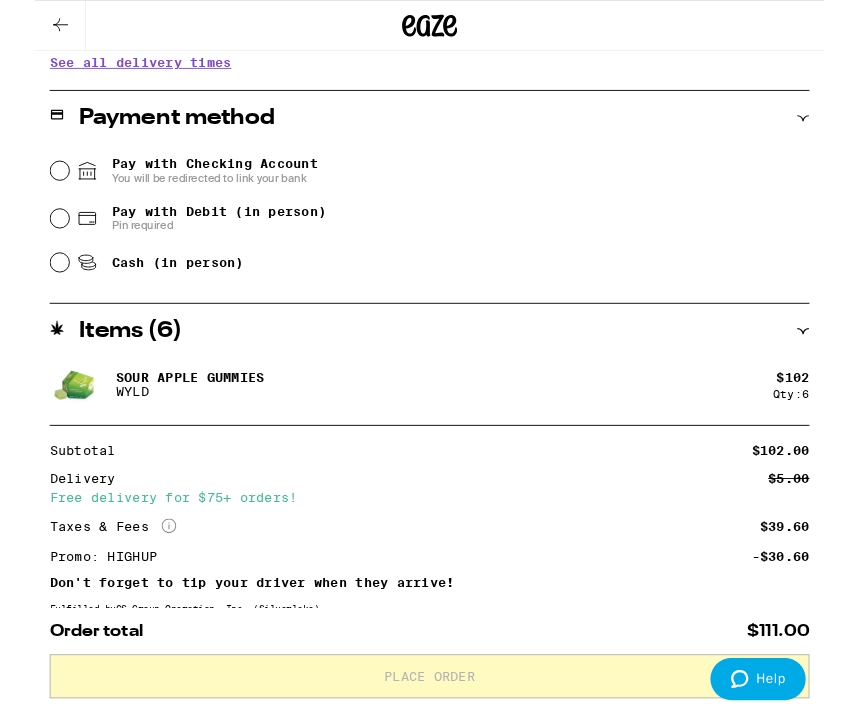 scroll, scrollTop: 827, scrollLeft: 0, axis: vertical 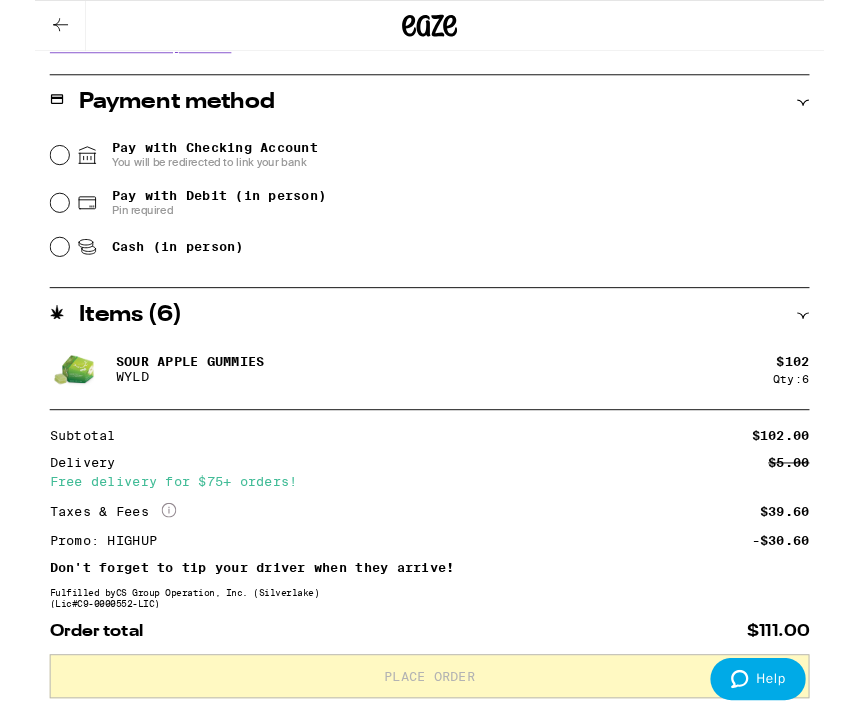 click on "Pay with Debit (in person) Pin required" at bounding box center [27, 221] 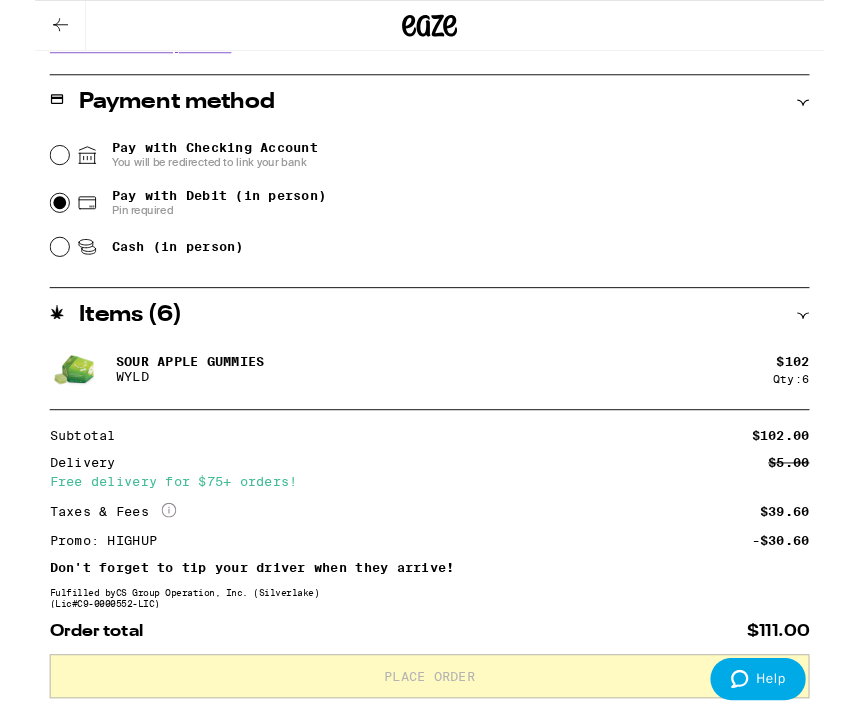 radio on "true" 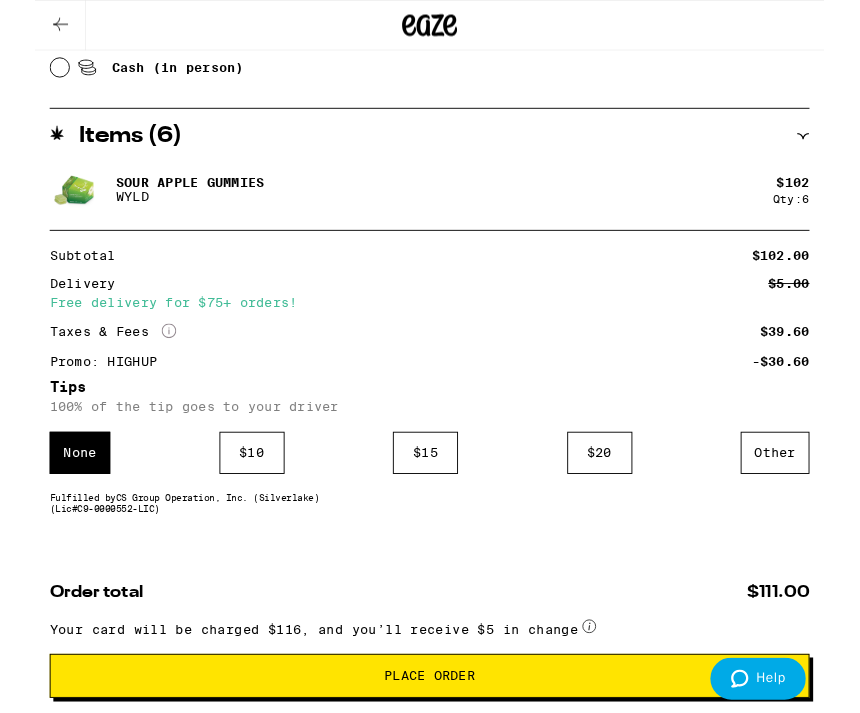 scroll, scrollTop: 1076, scrollLeft: 0, axis: vertical 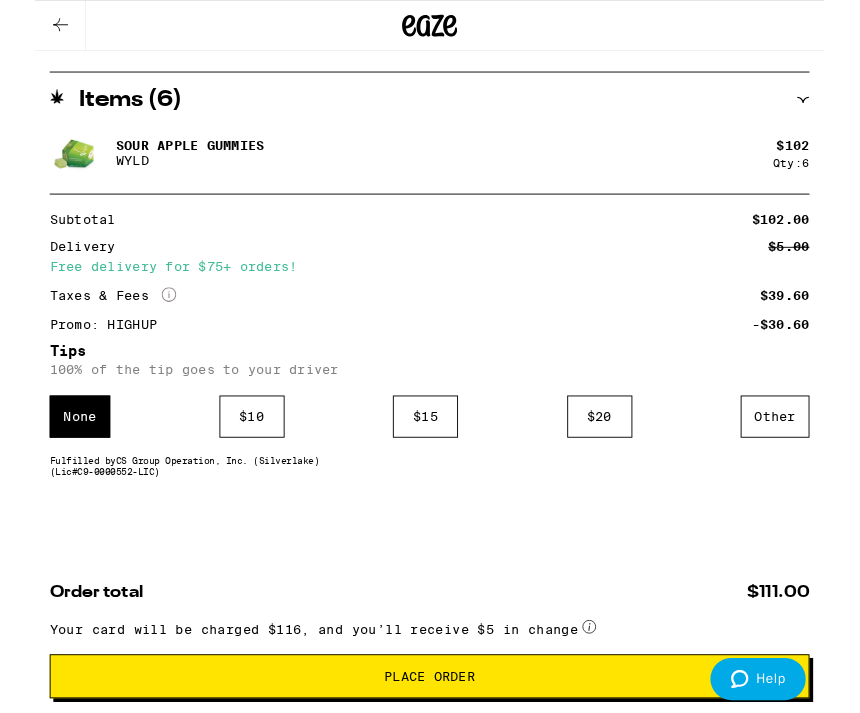 click on "$ 10" at bounding box center (236, 454) 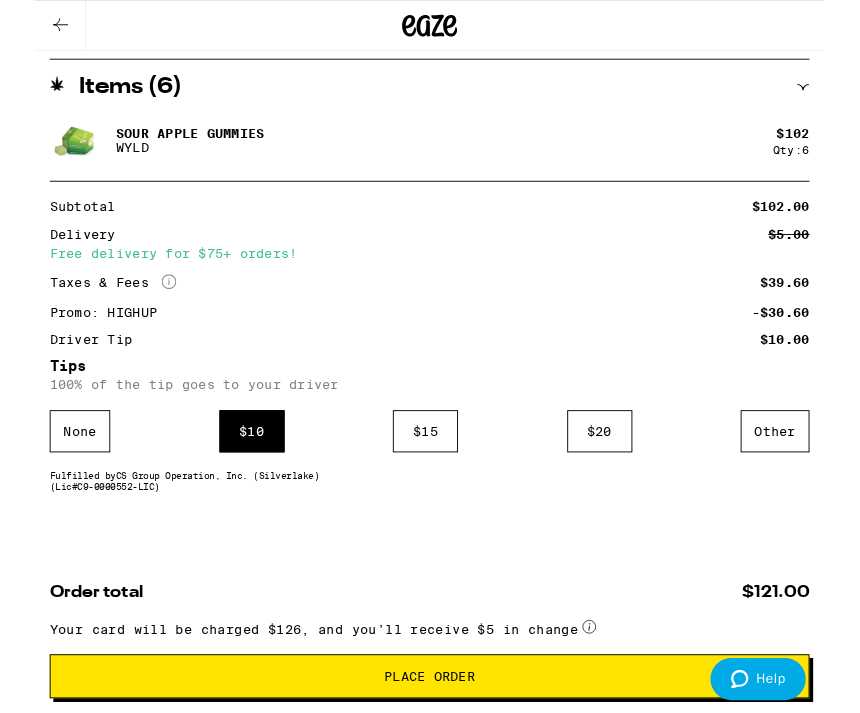 scroll, scrollTop: 1106, scrollLeft: 0, axis: vertical 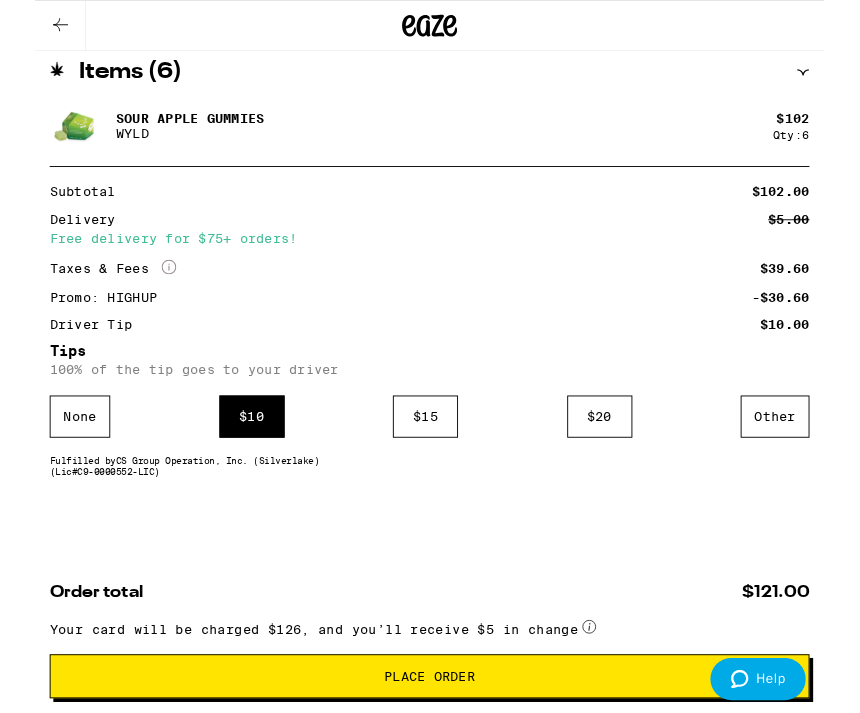 click on "Place Order" at bounding box center (430, 737) 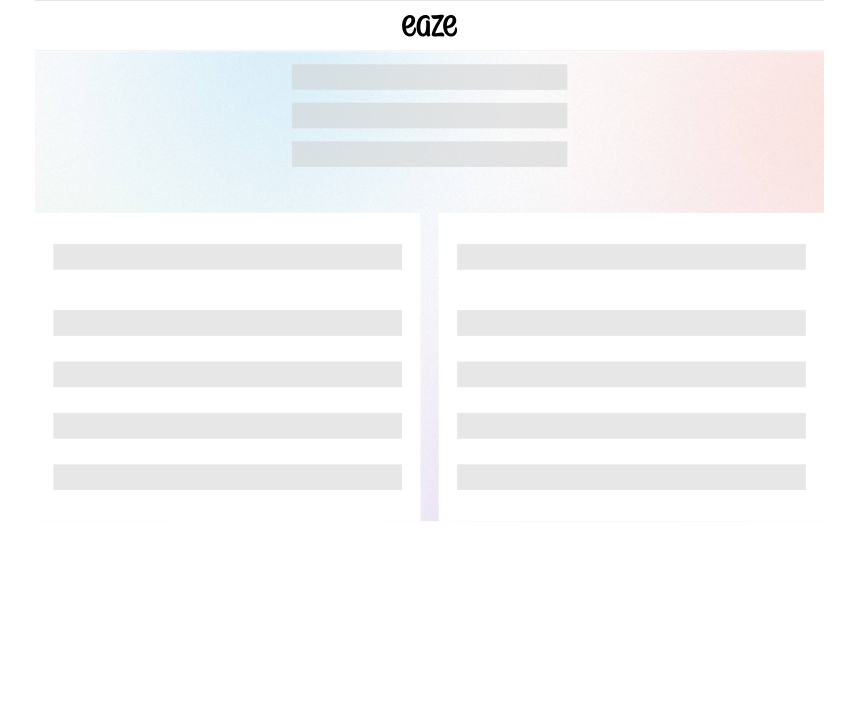 scroll, scrollTop: 0, scrollLeft: 0, axis: both 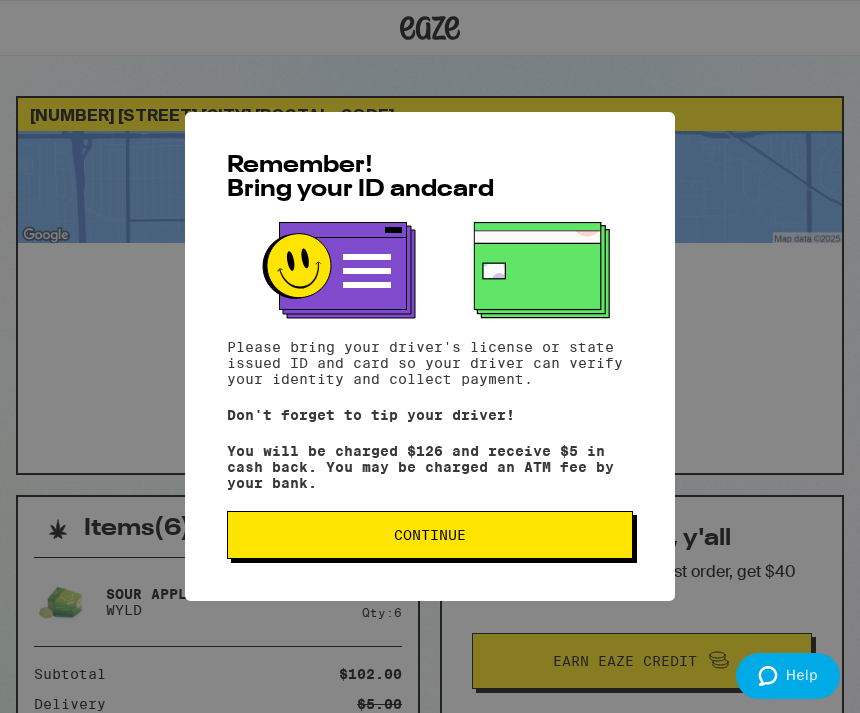 click on "Continue" at bounding box center [430, 535] 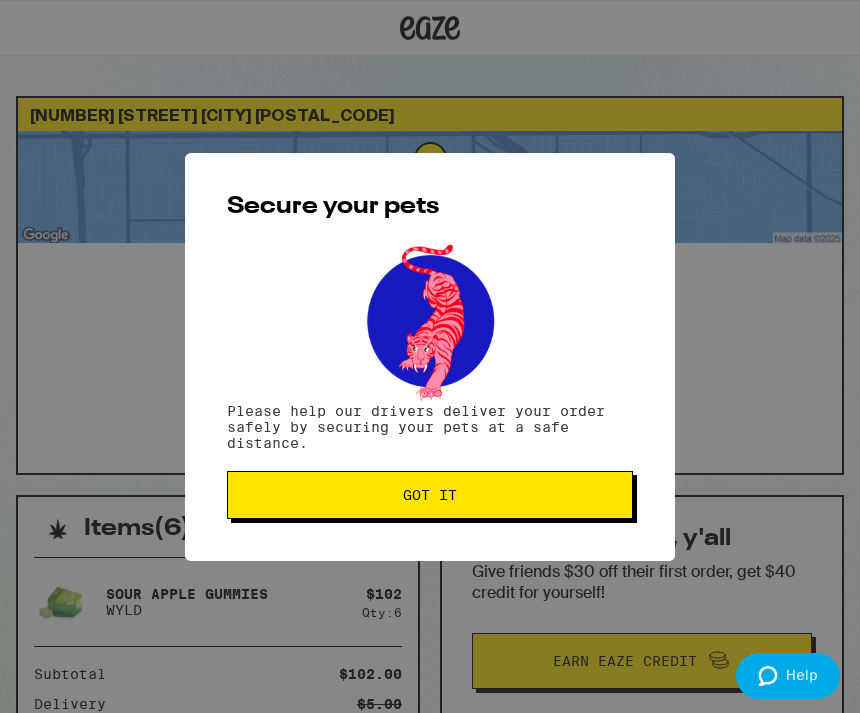 click on "Got it" at bounding box center (430, 495) 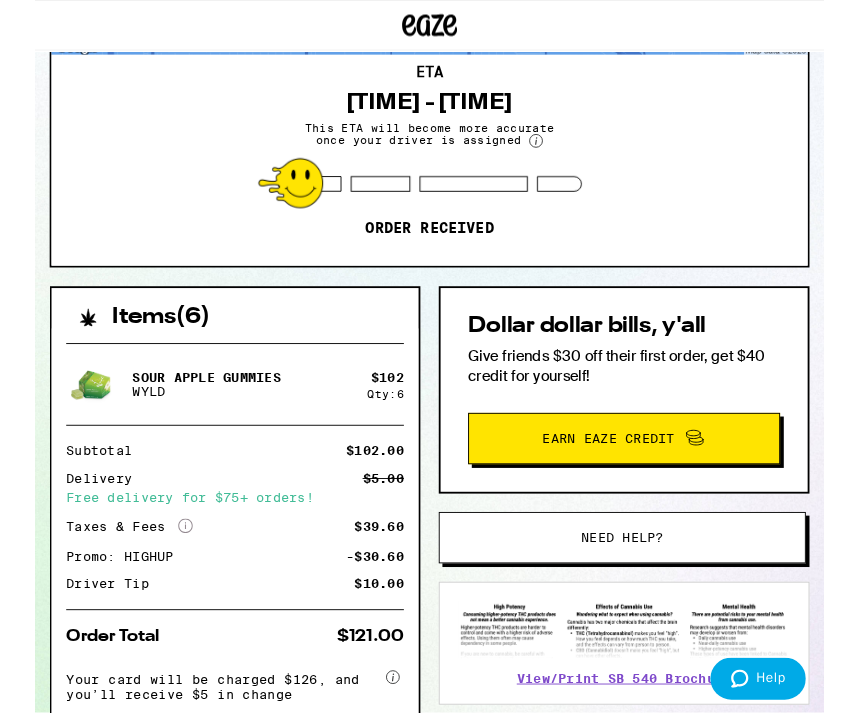 scroll, scrollTop: 318, scrollLeft: 0, axis: vertical 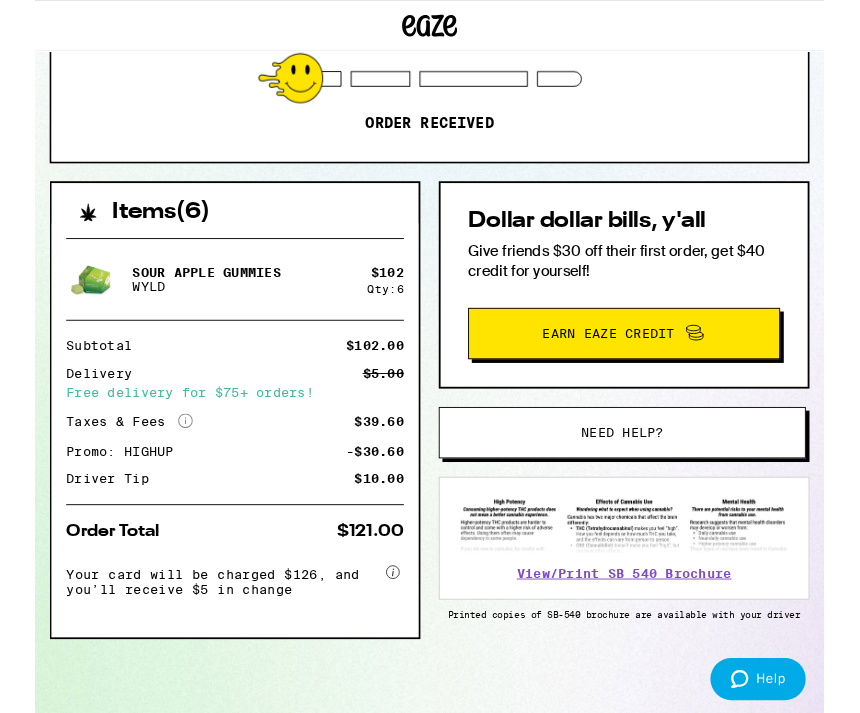 click at bounding box center [642, 572] 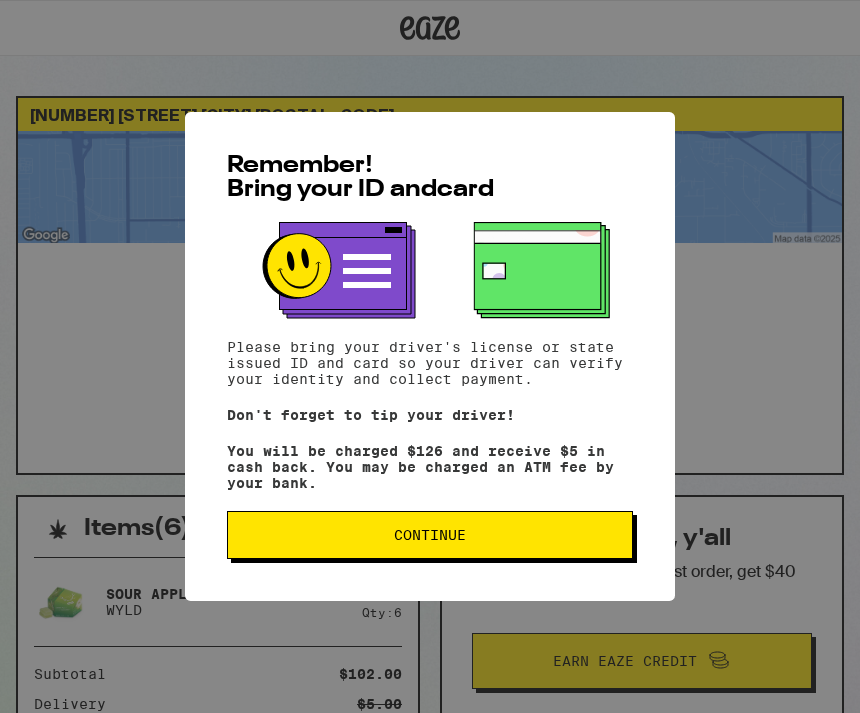 scroll, scrollTop: 382, scrollLeft: 0, axis: vertical 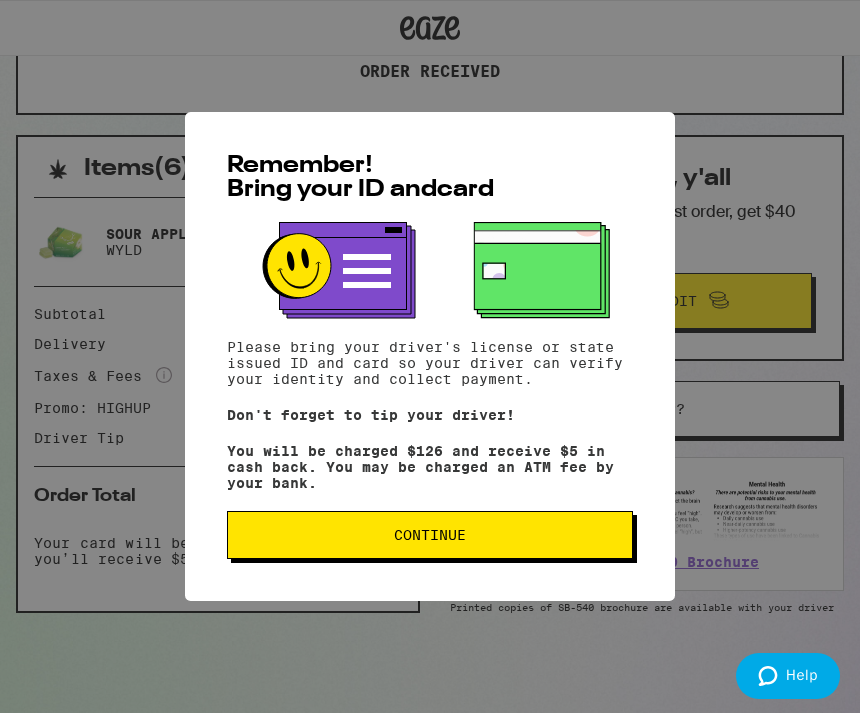 click on "Continue" at bounding box center (430, 535) 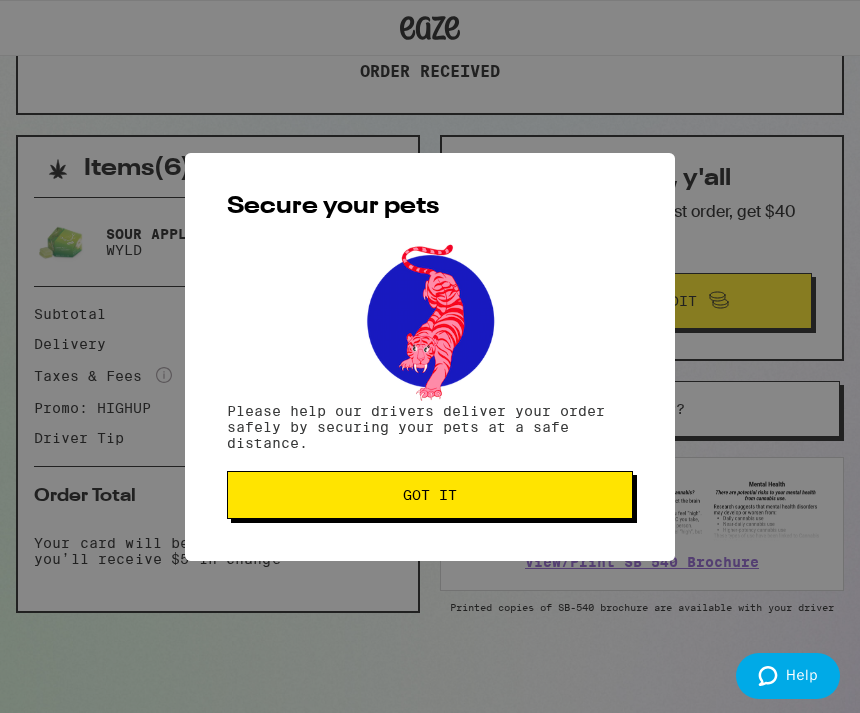 click on "Got it" at bounding box center [430, 495] 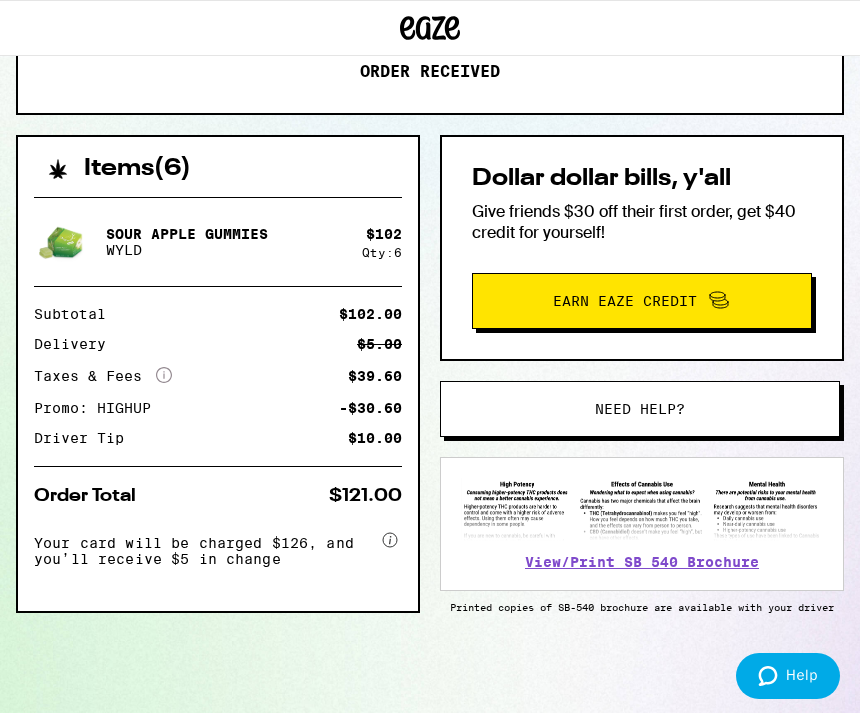 click on "View/Print SB 540 Brochure" at bounding box center (642, 562) 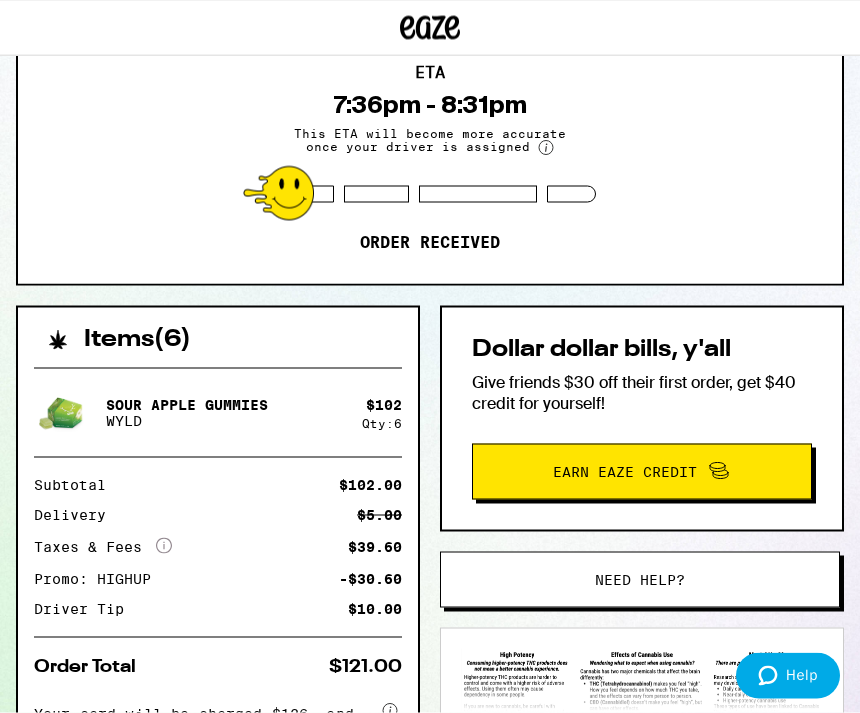 scroll, scrollTop: 185, scrollLeft: 0, axis: vertical 